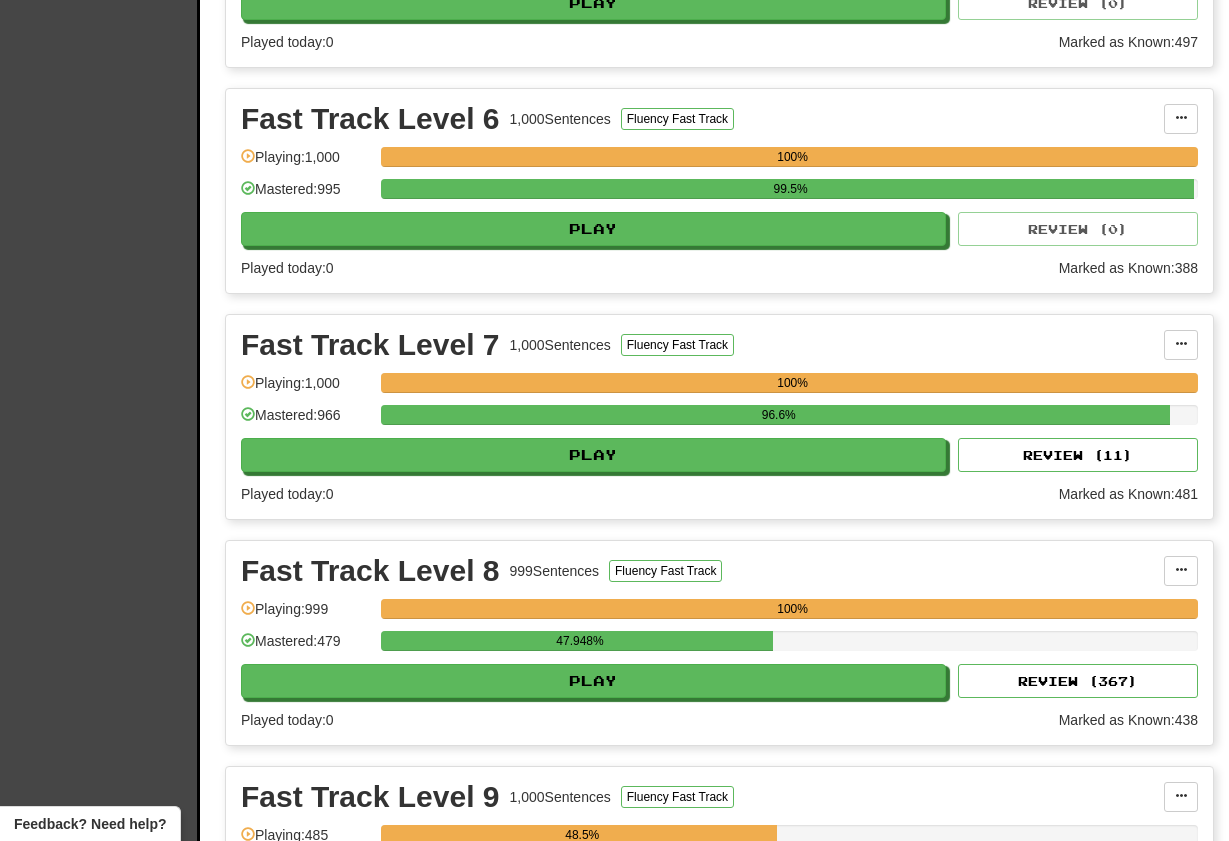 scroll, scrollTop: 1597, scrollLeft: 0, axis: vertical 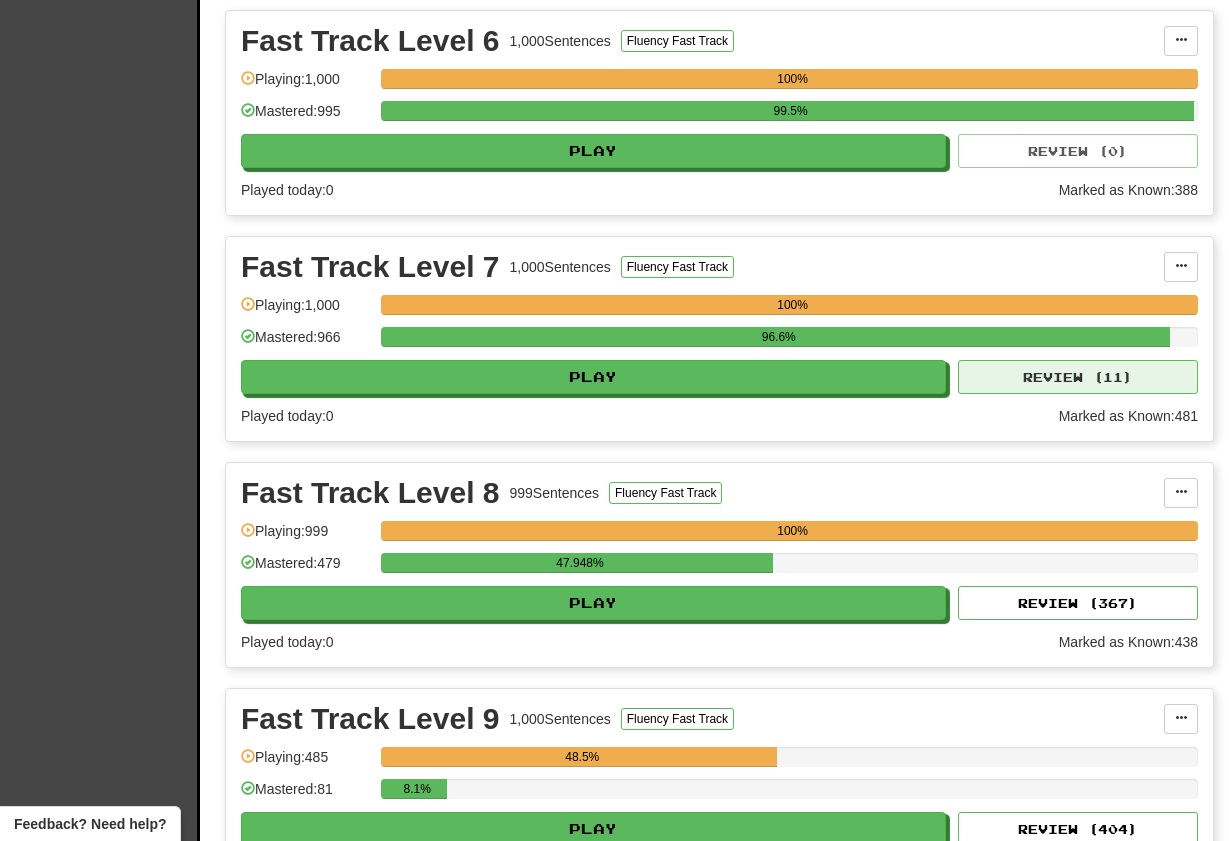 click on "Review ( 11 )" at bounding box center [1078, 377] 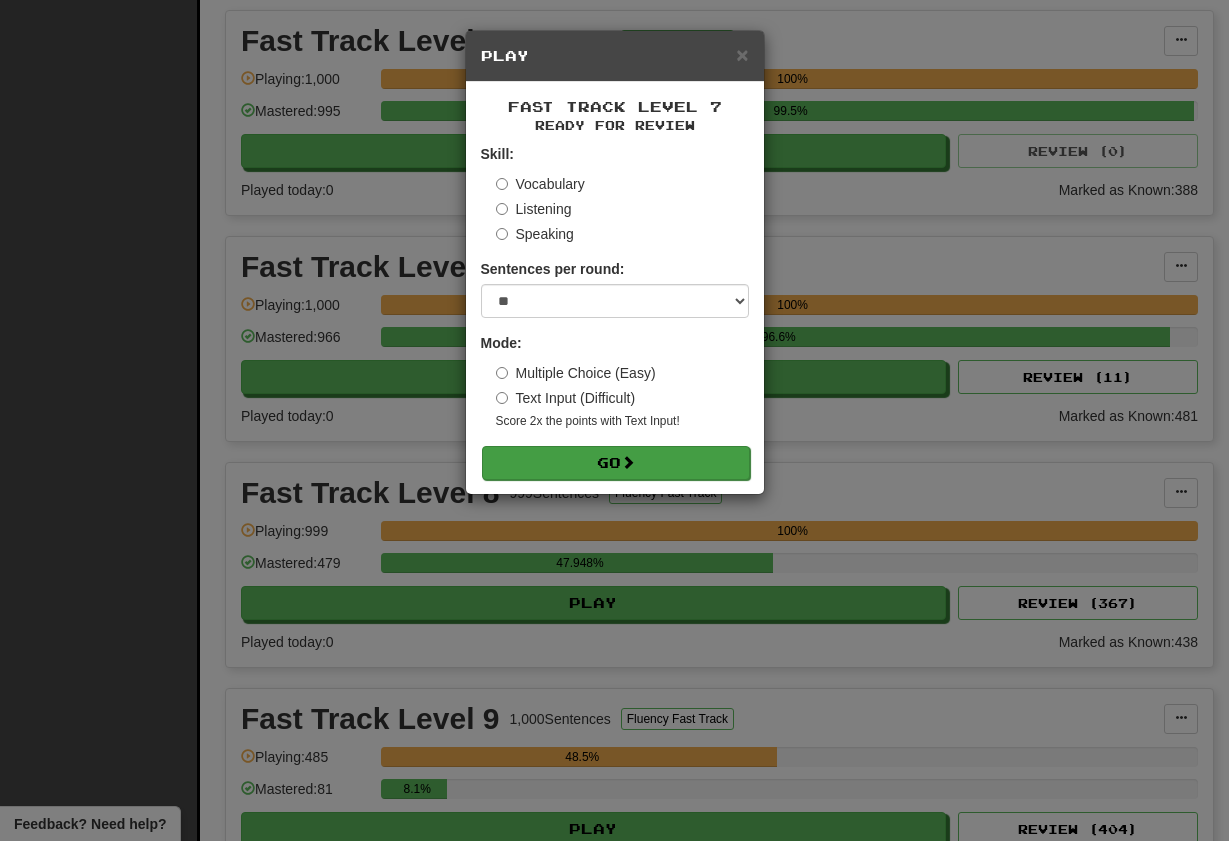 click on "Go" at bounding box center (616, 463) 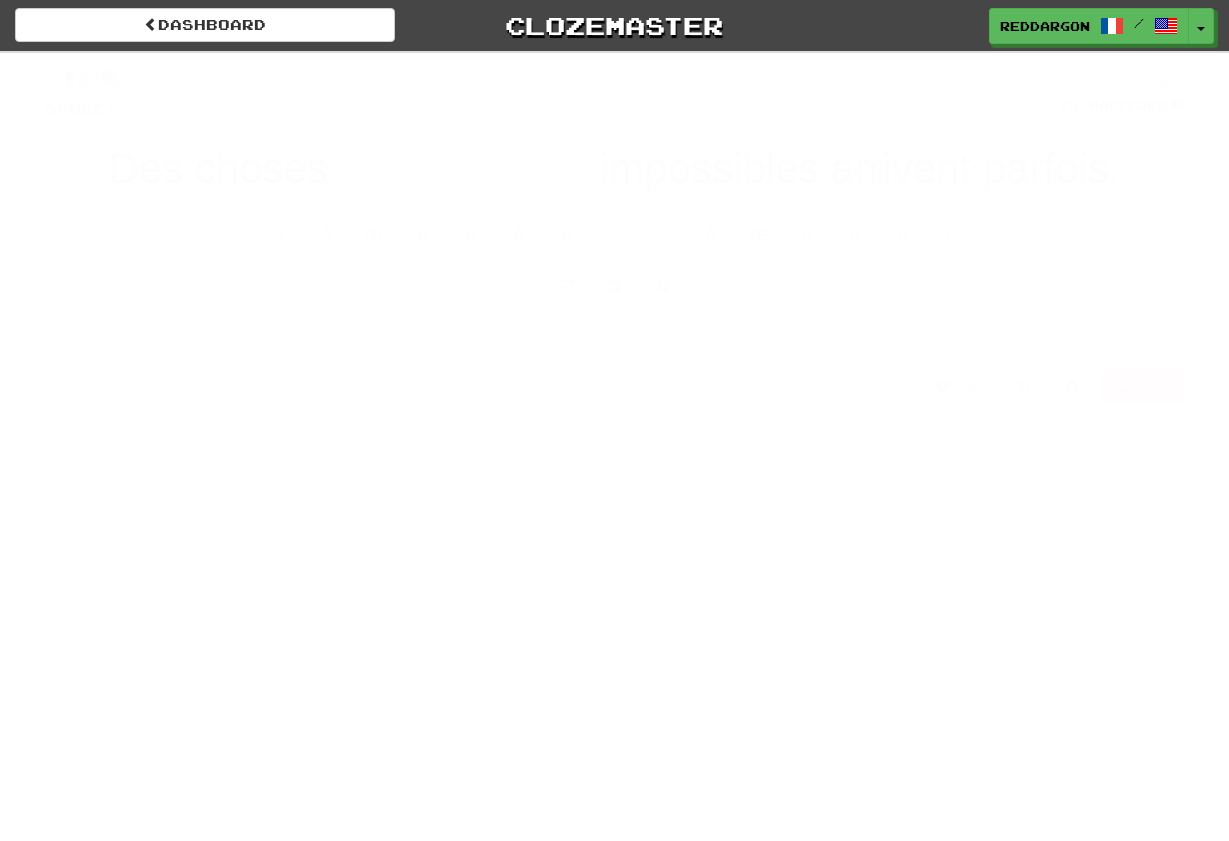 scroll, scrollTop: 0, scrollLeft: 0, axis: both 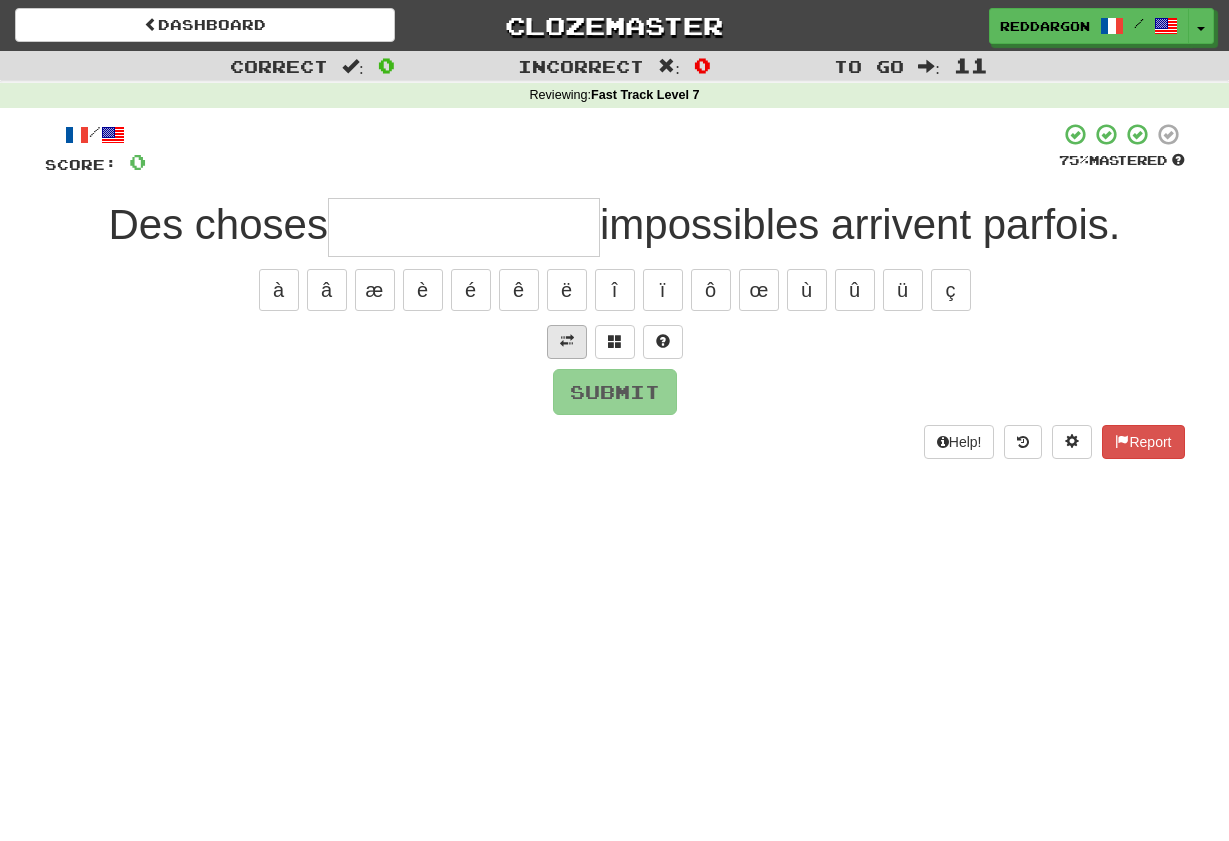 click at bounding box center (567, 342) 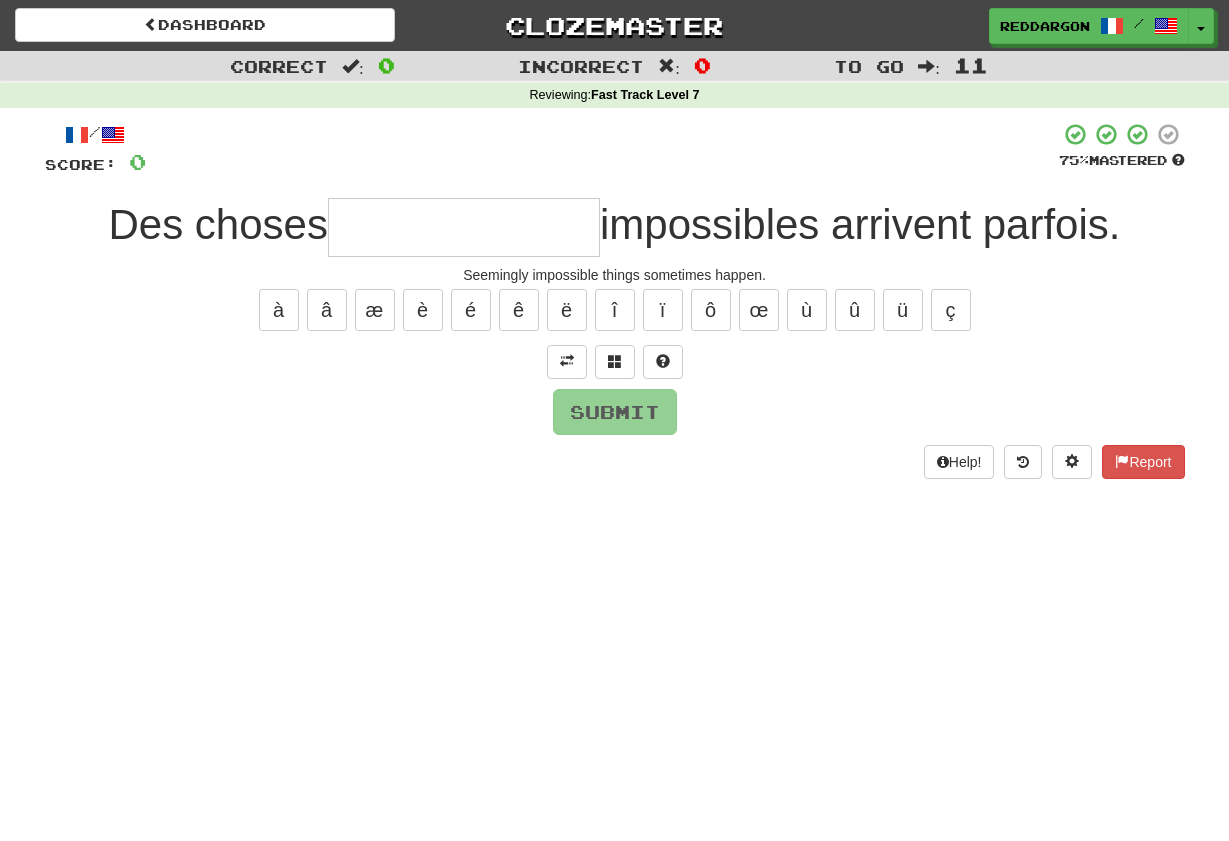 click at bounding box center [464, 227] 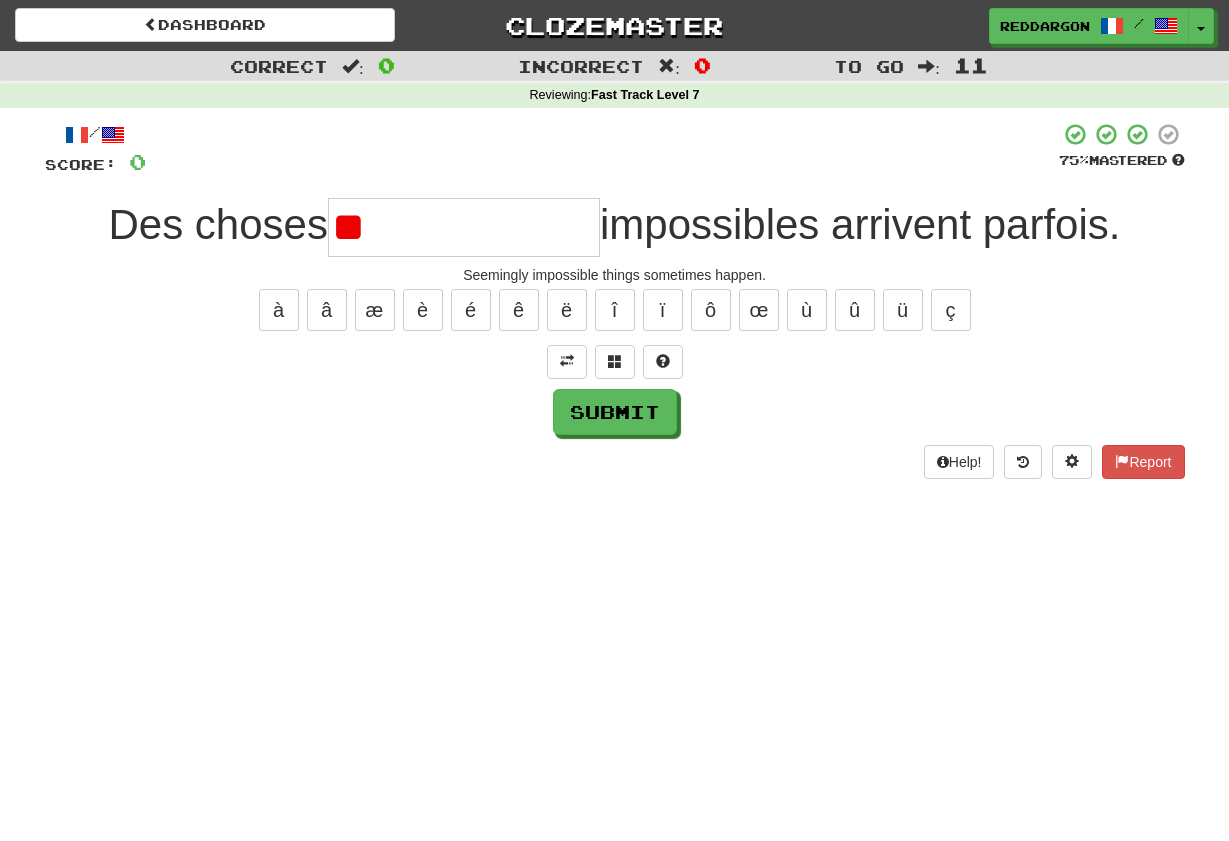 type on "*" 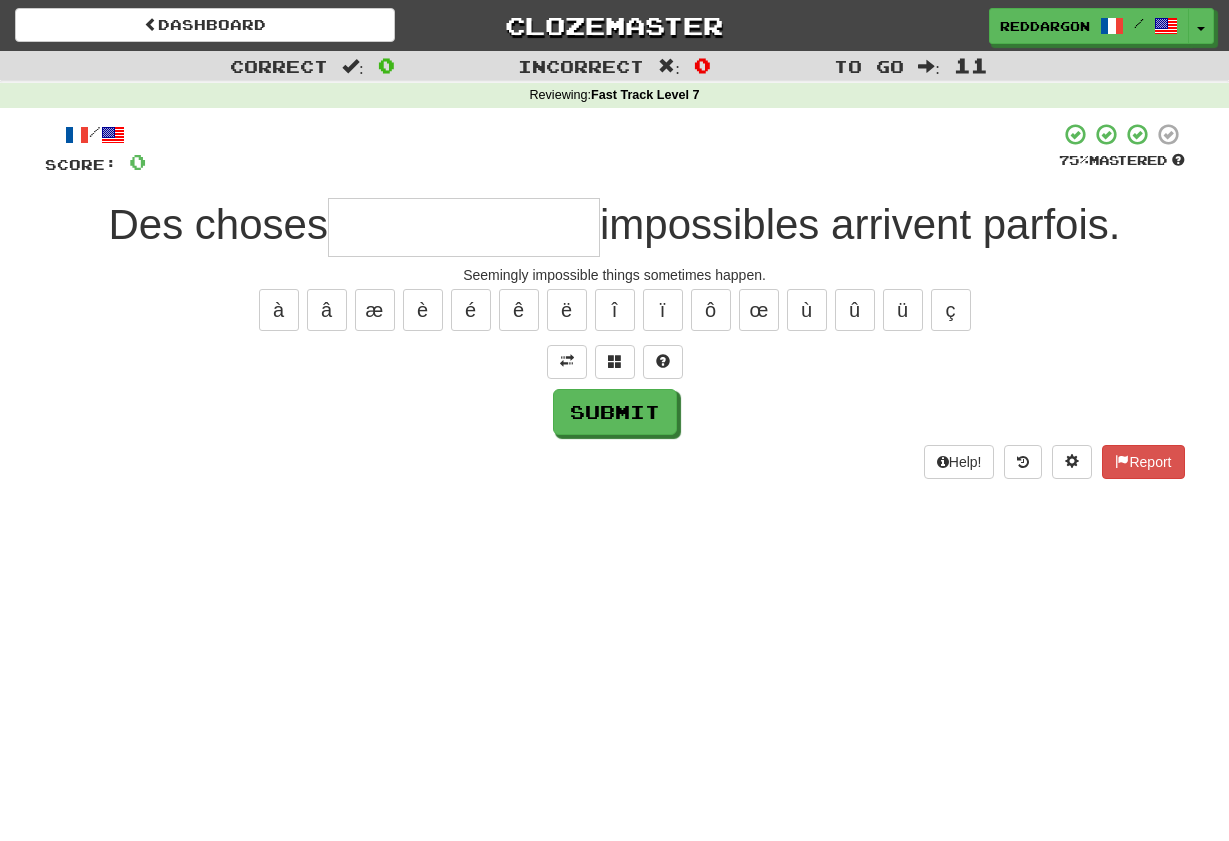 type on "**********" 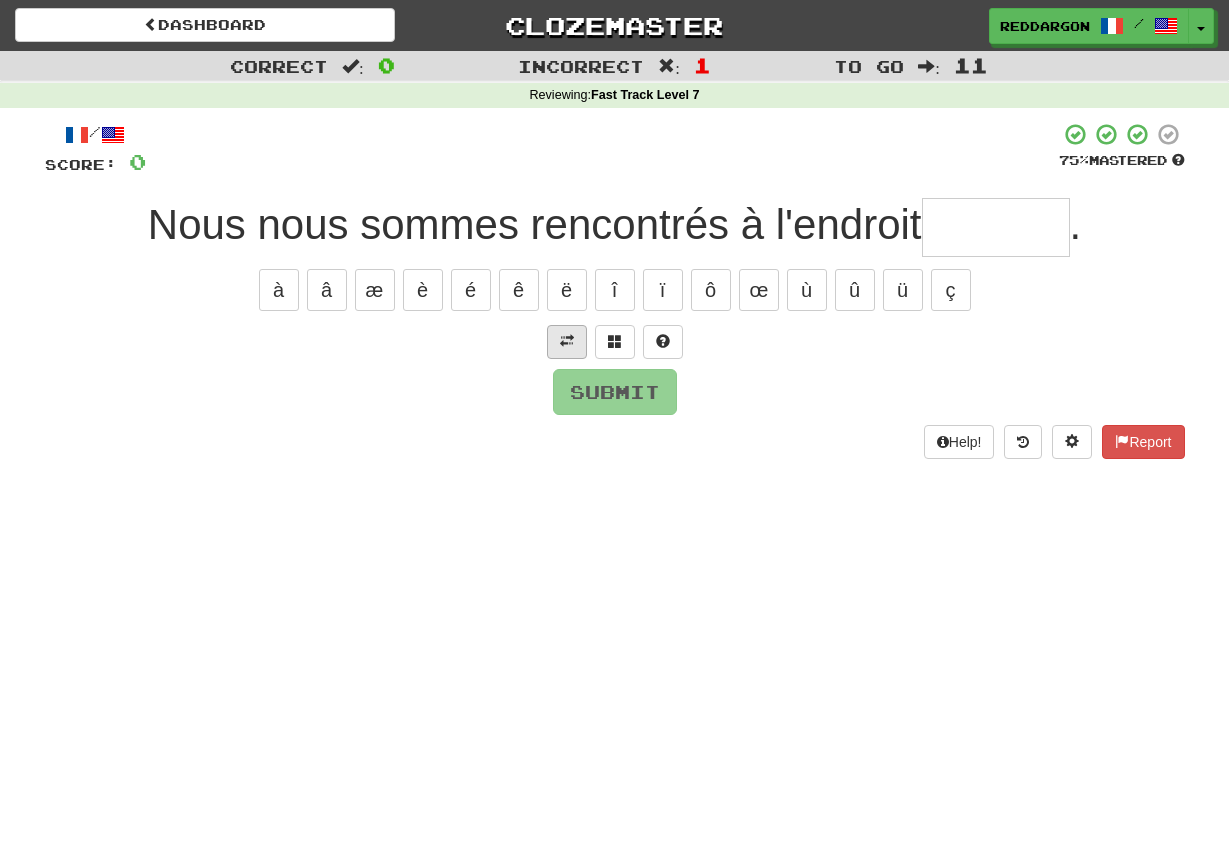 click at bounding box center [567, 341] 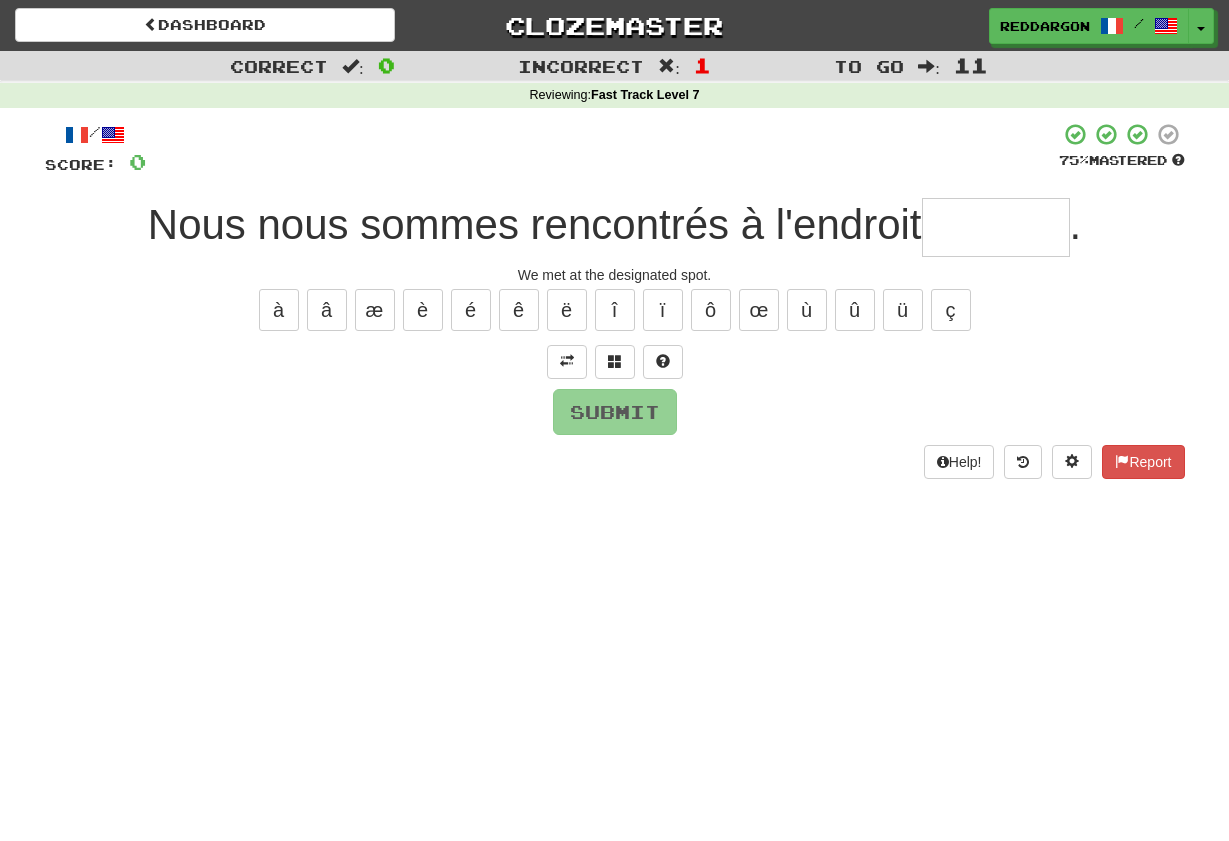 click at bounding box center [996, 227] 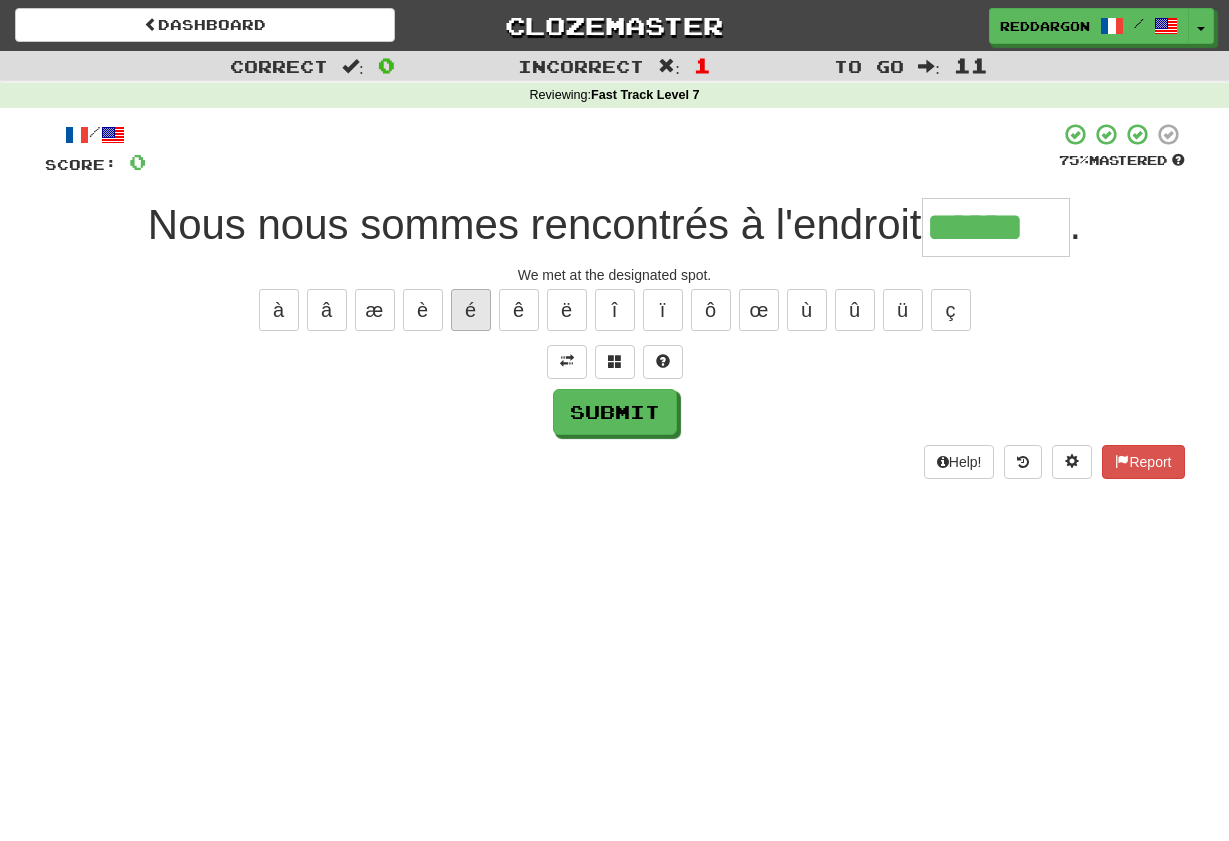 click on "é" at bounding box center (471, 310) 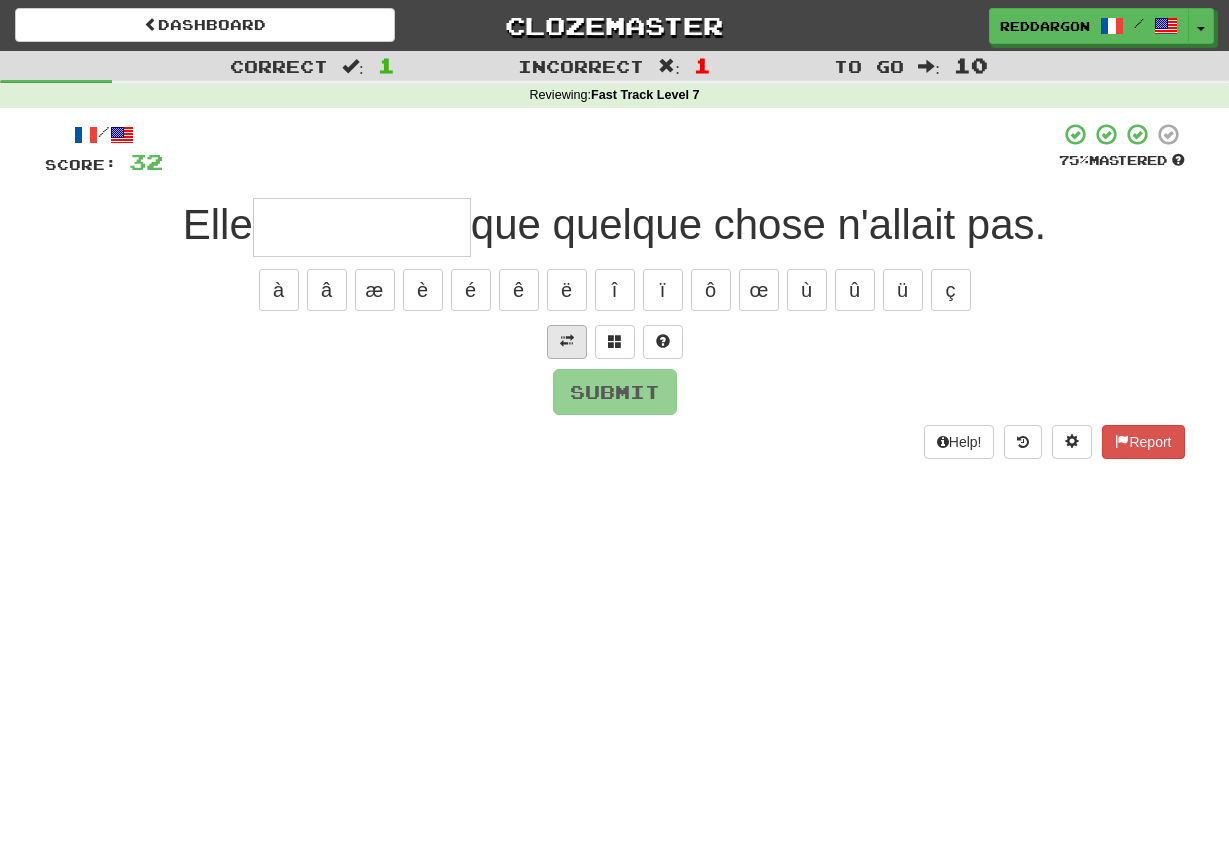 click at bounding box center (567, 342) 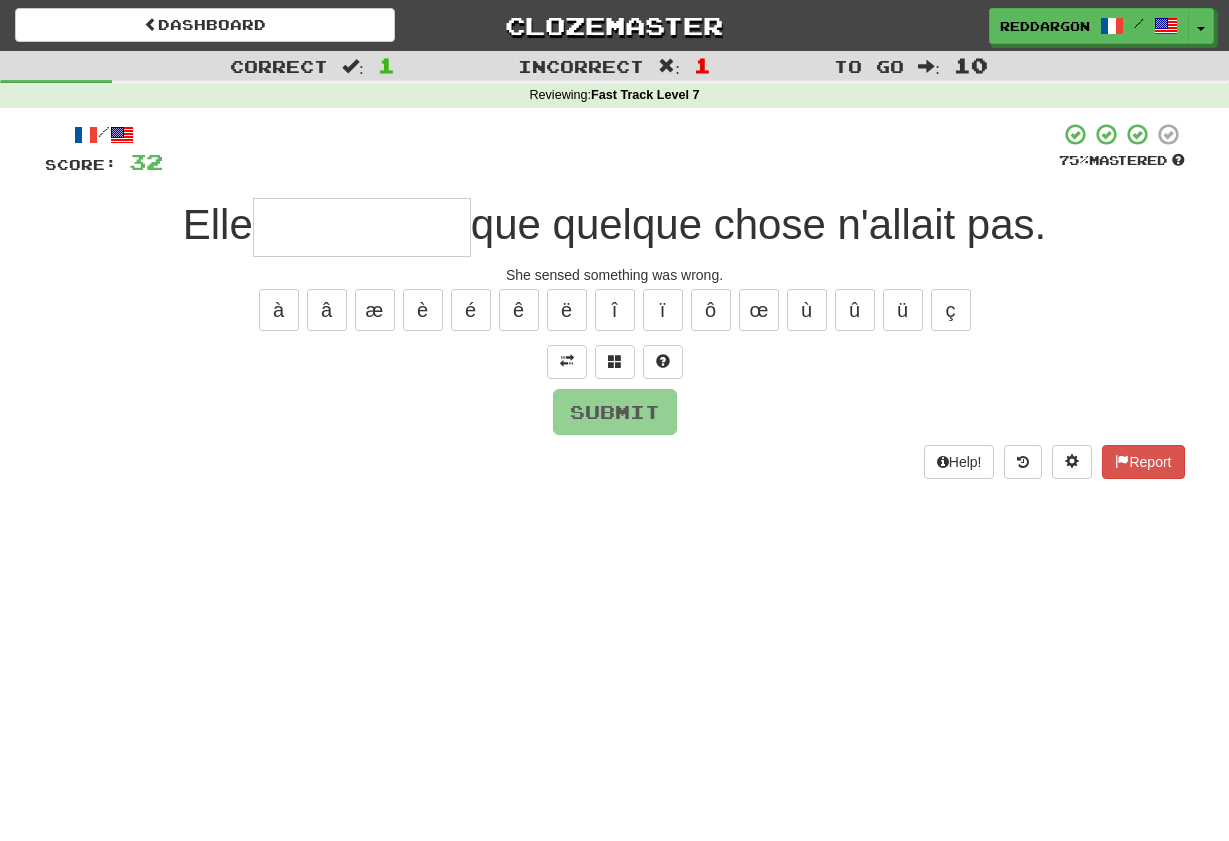 click at bounding box center (362, 227) 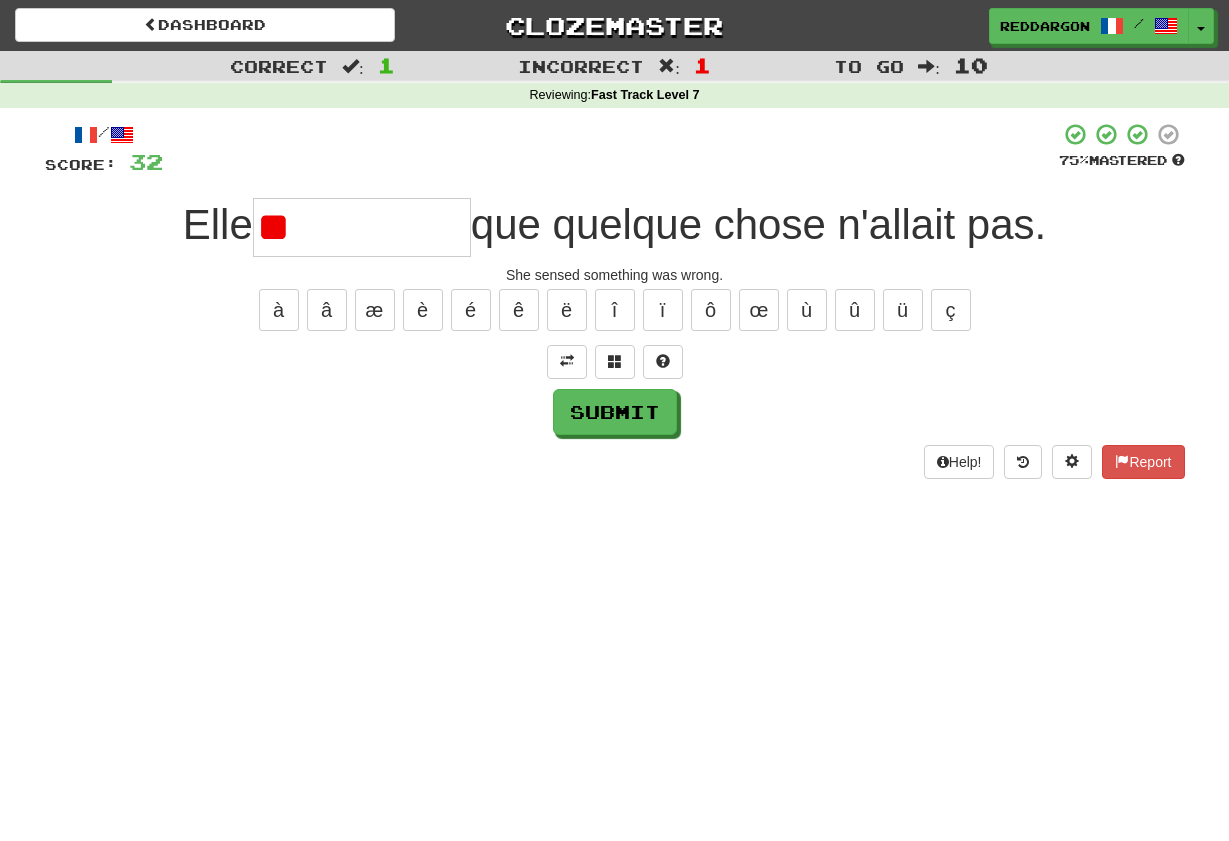 type on "*" 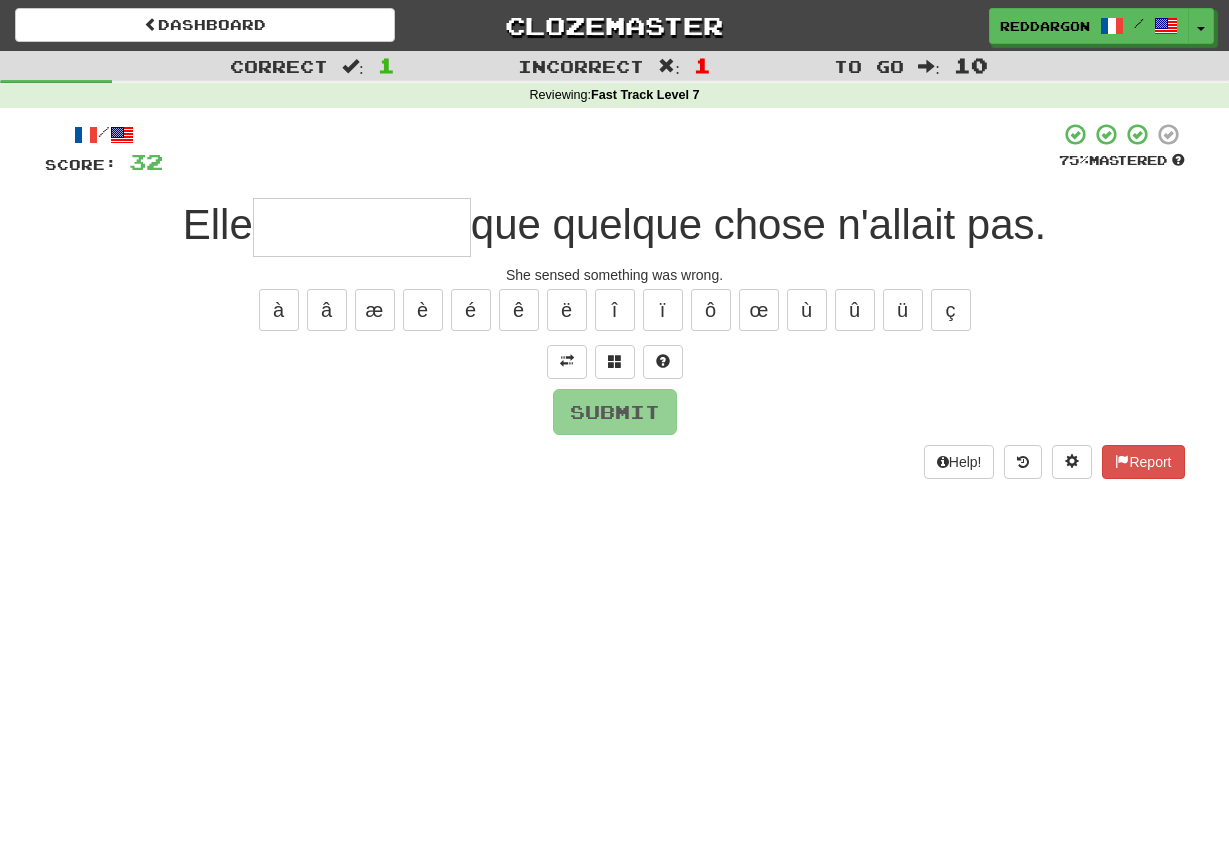 type on "**********" 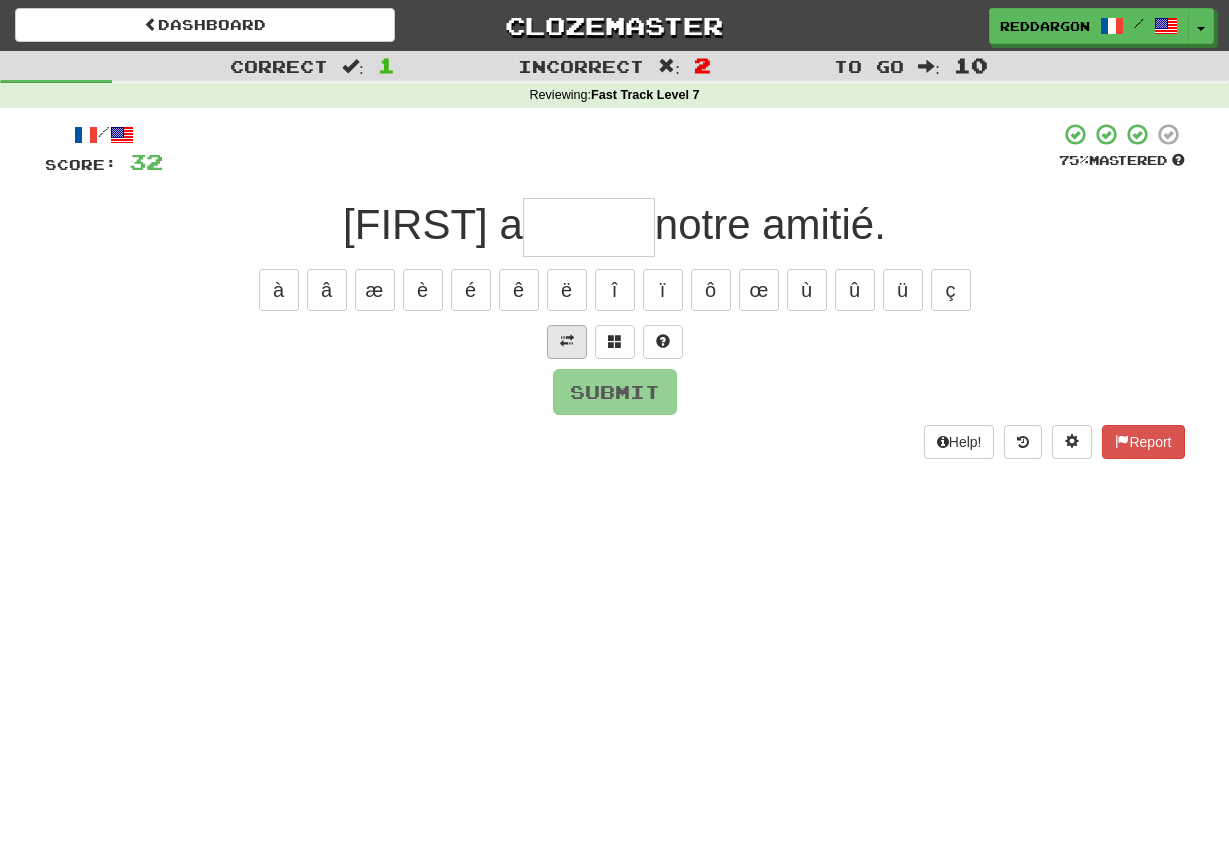 click at bounding box center (567, 341) 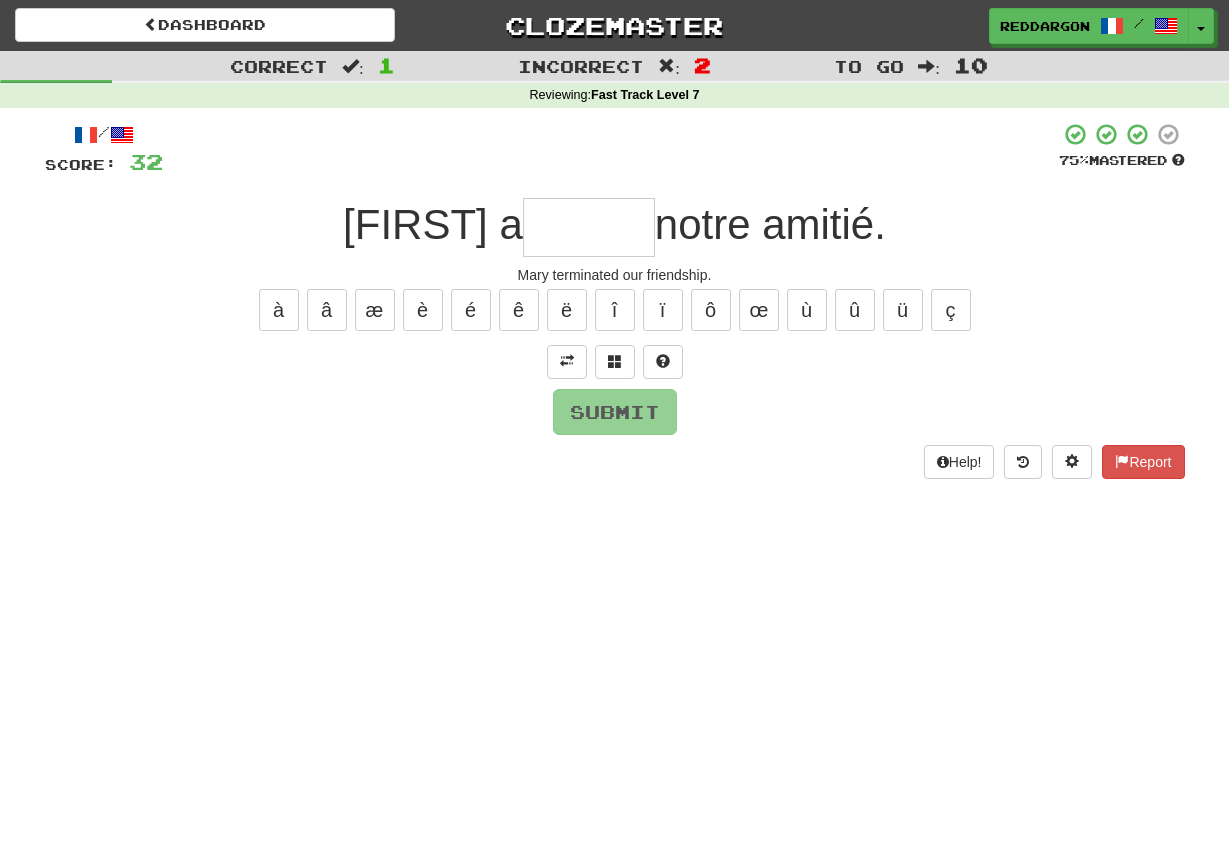 click at bounding box center [589, 227] 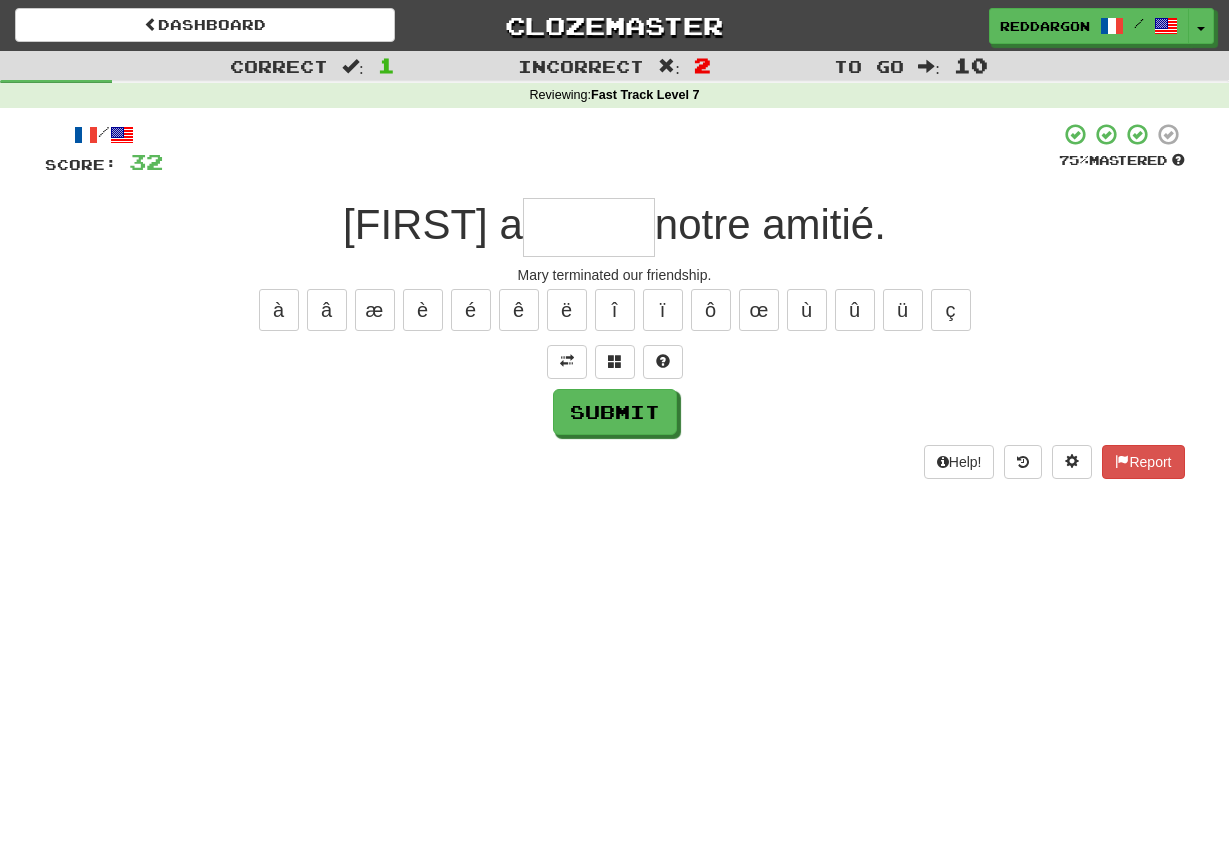 type on "*" 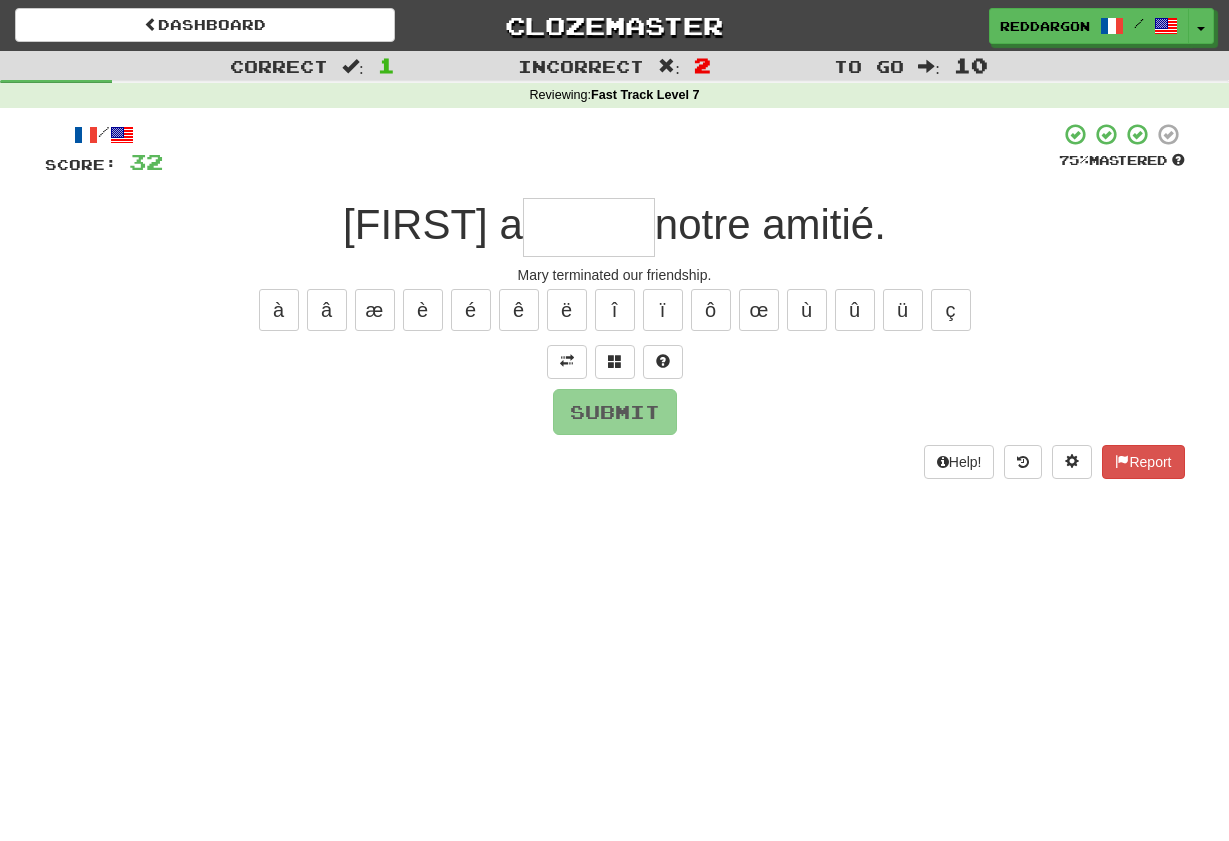 type on "*****" 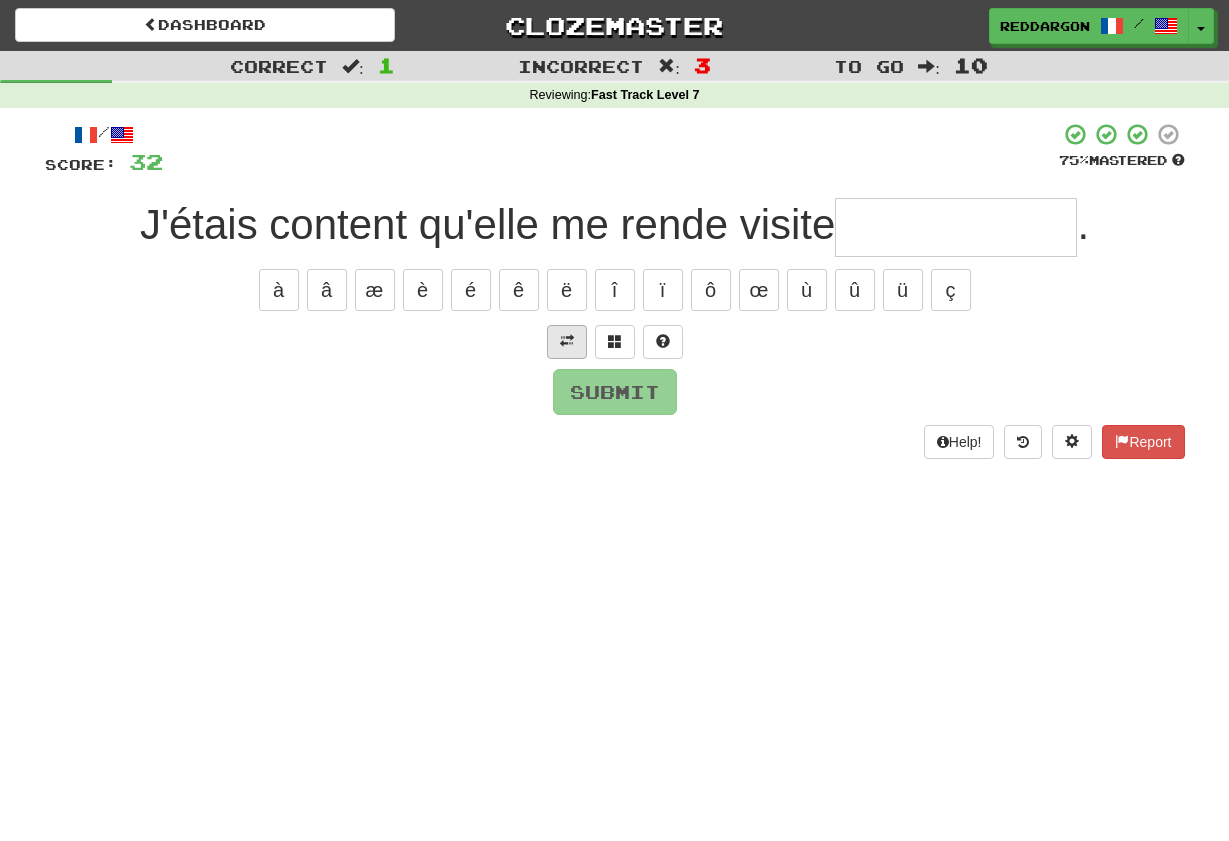 click at bounding box center (567, 341) 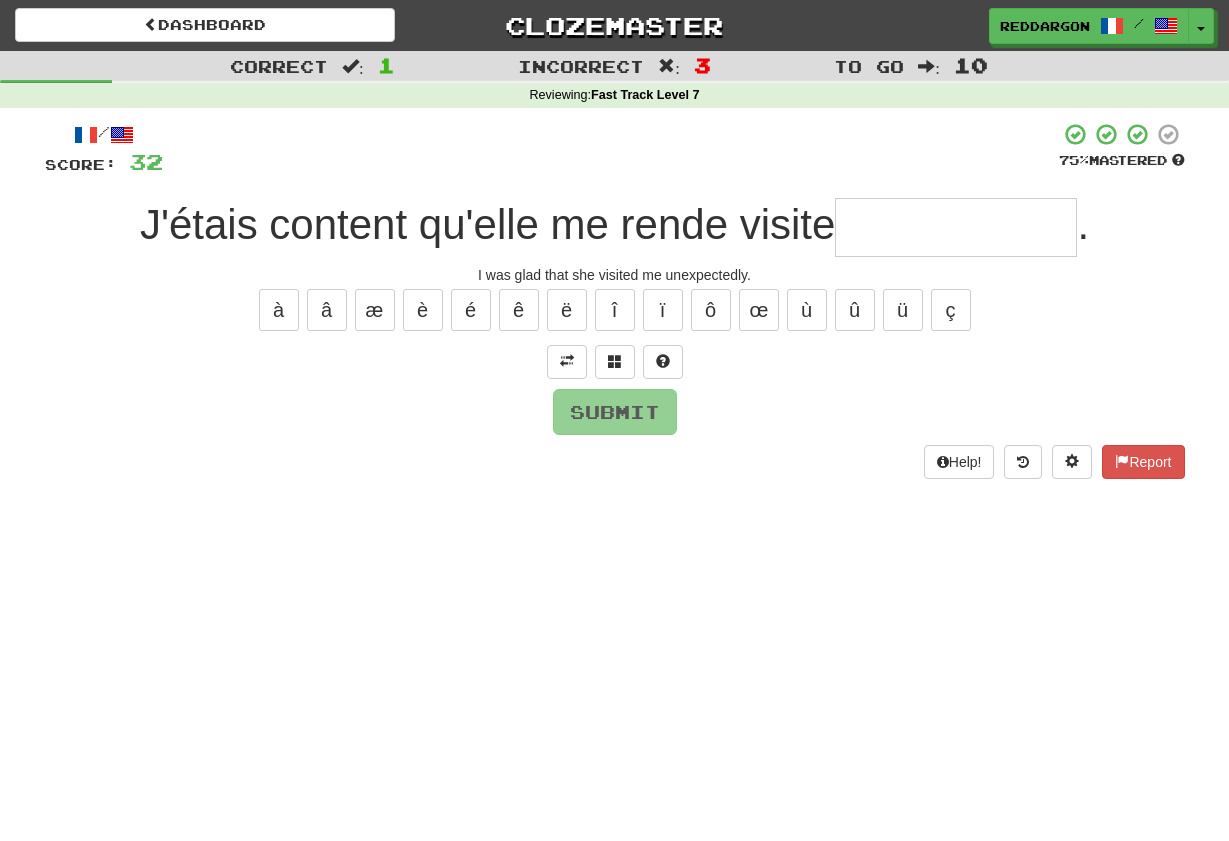 click at bounding box center (956, 227) 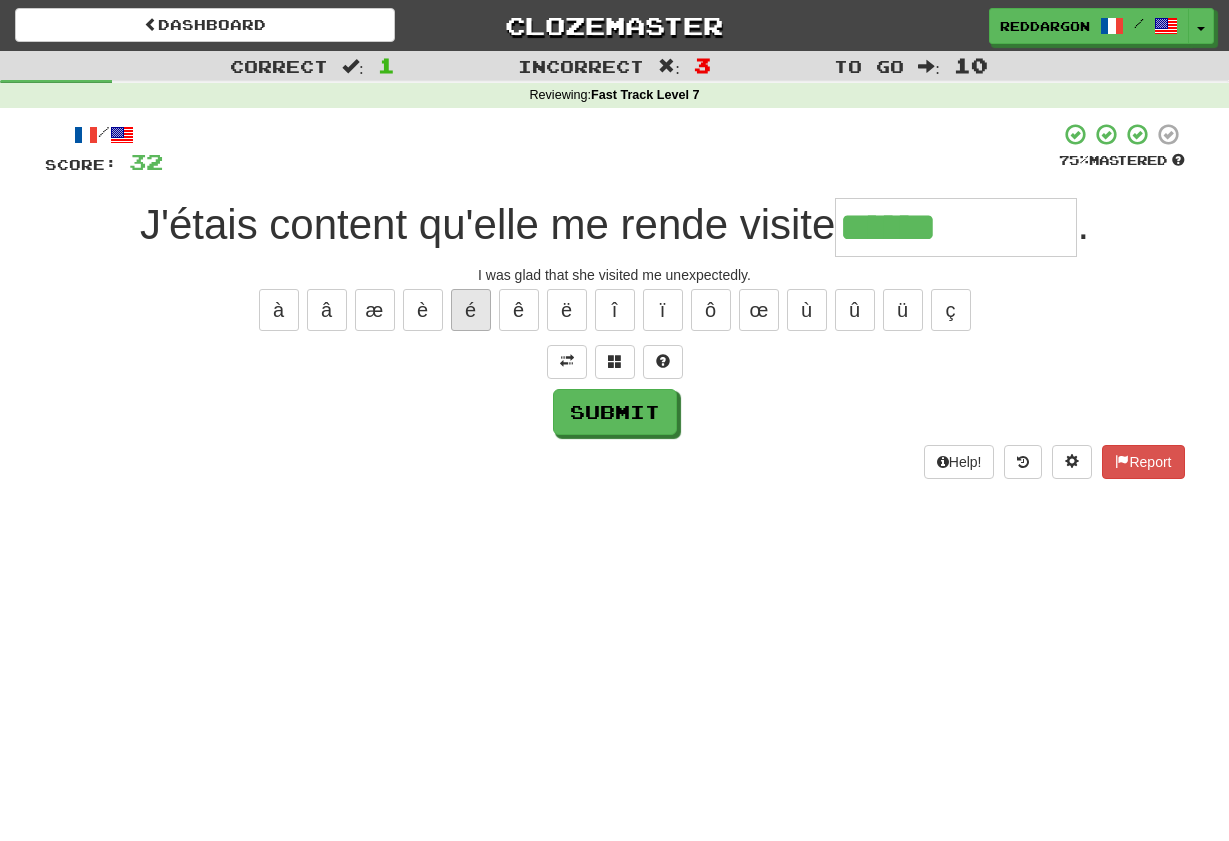 click on "é" at bounding box center [471, 310] 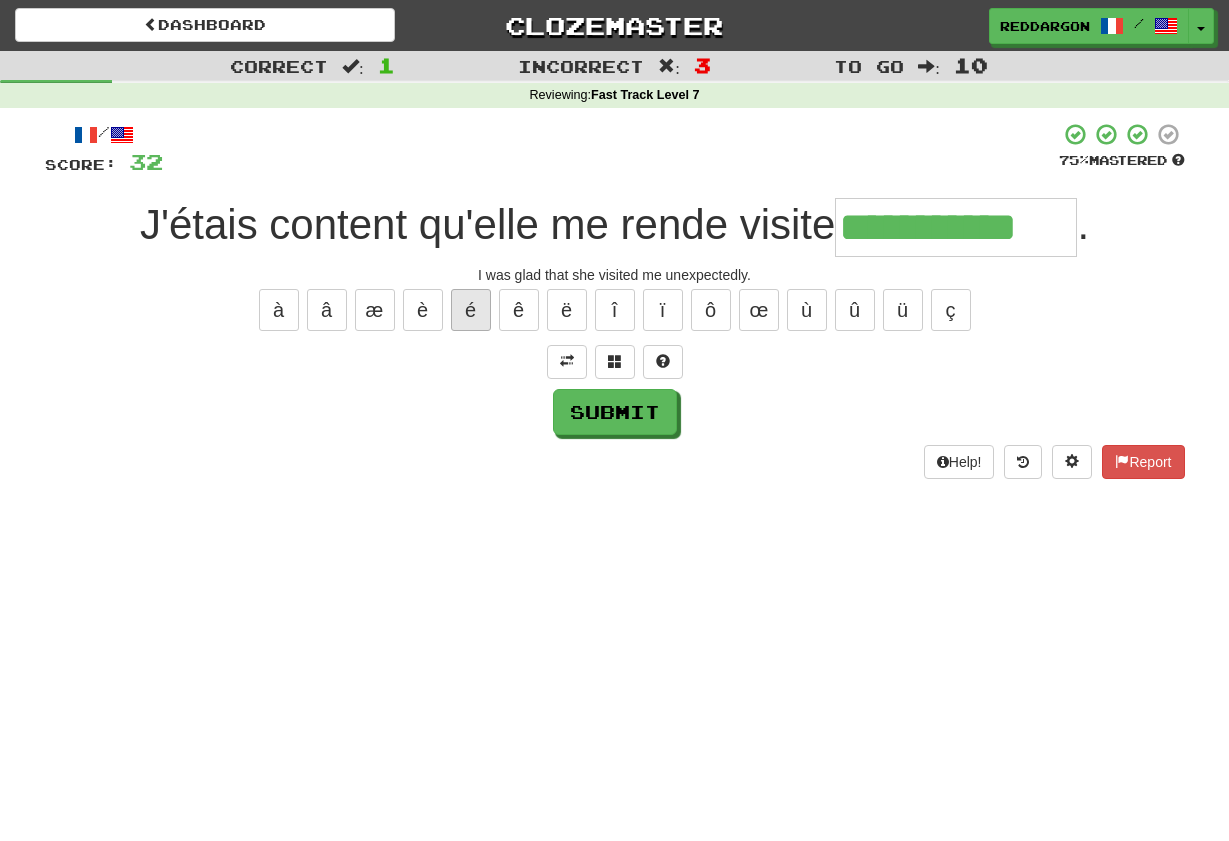 type on "**********" 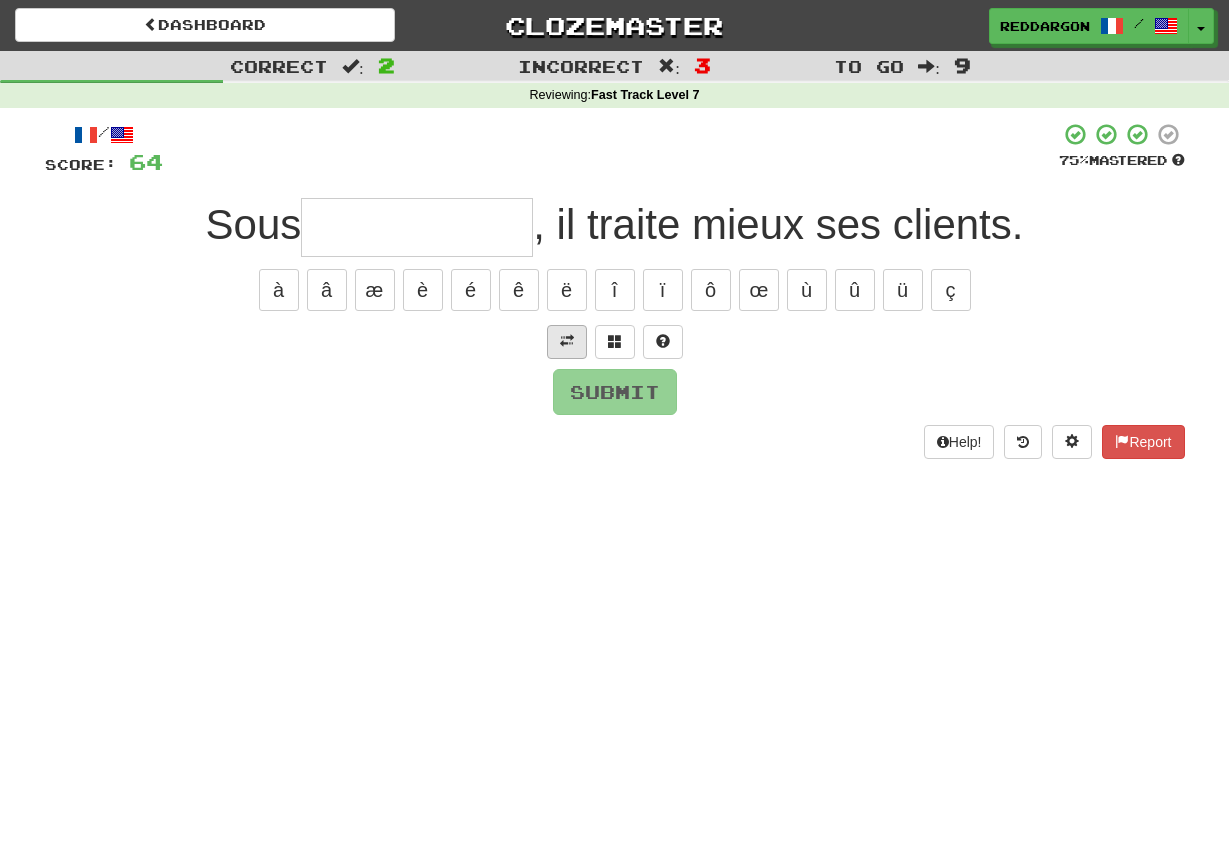click at bounding box center [567, 342] 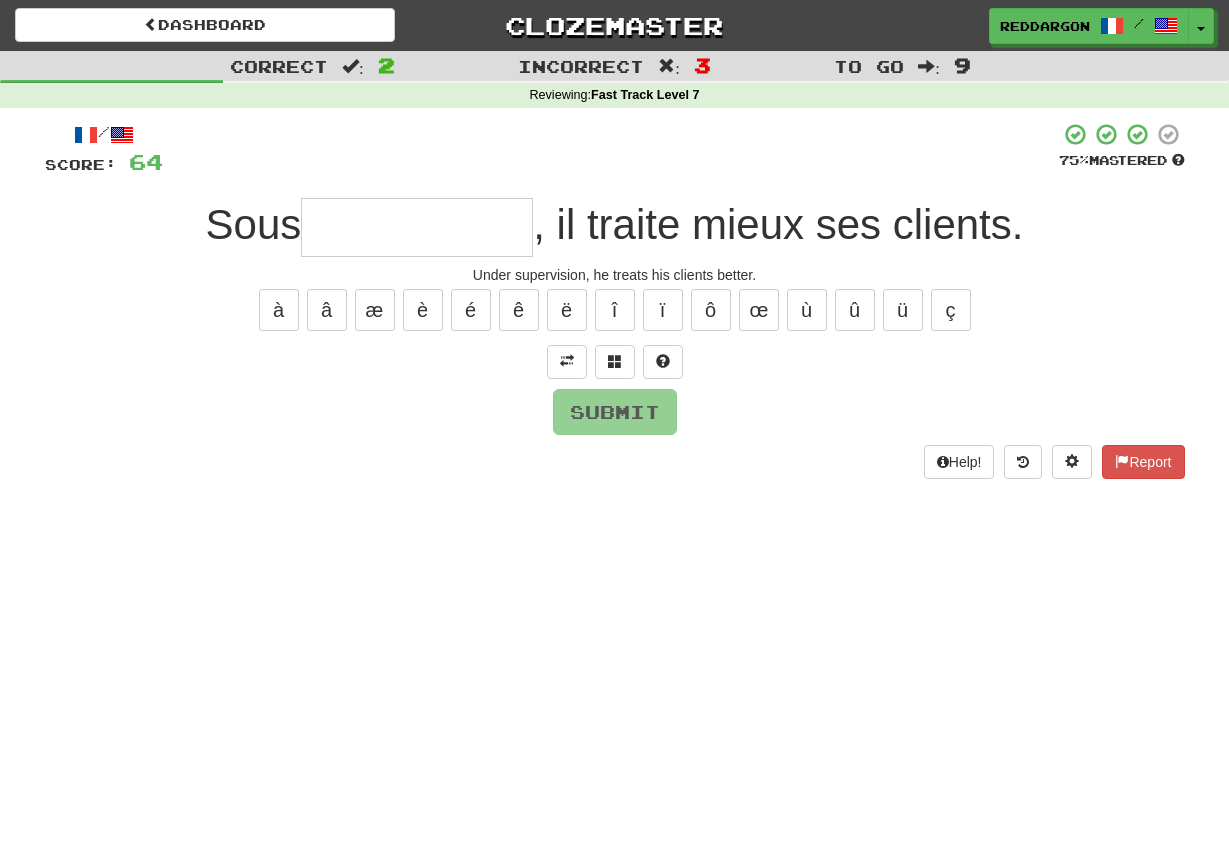 click at bounding box center [417, 227] 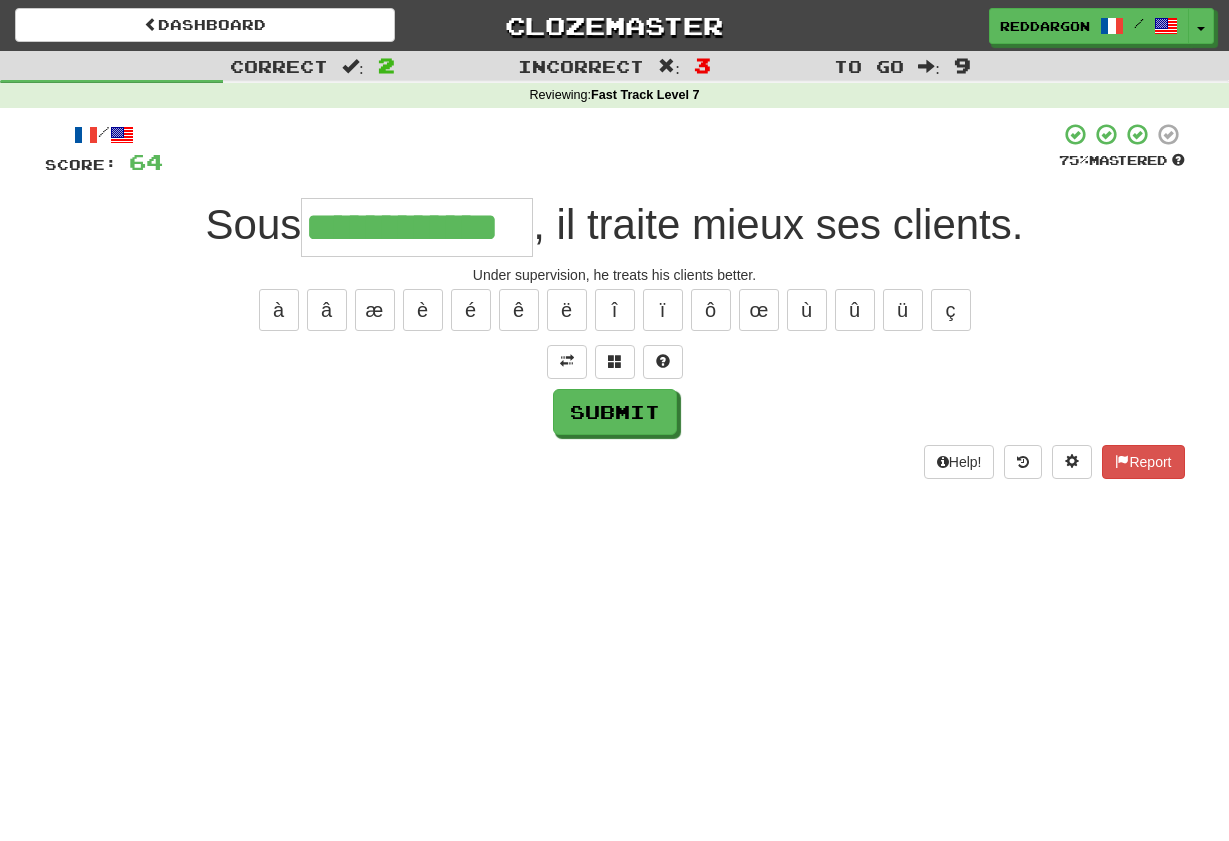 type on "**********" 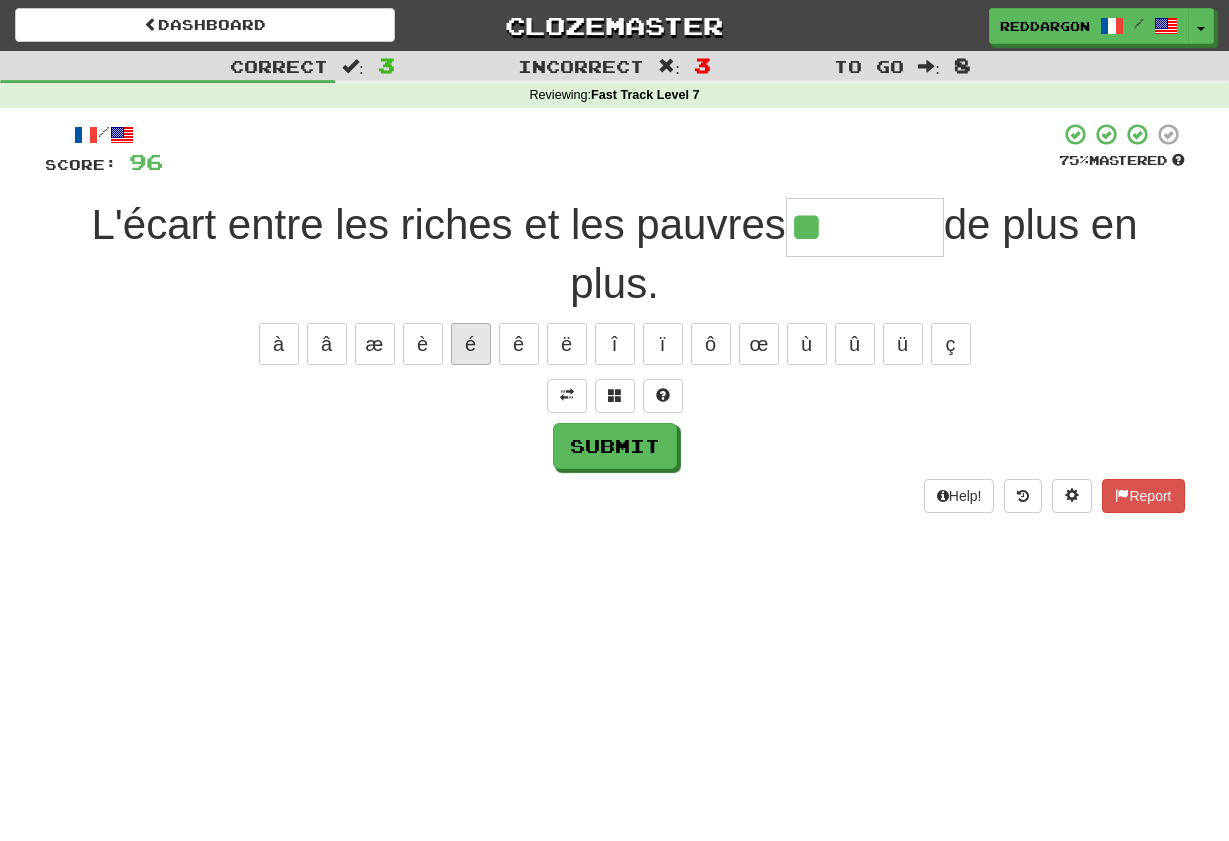 click on "é" at bounding box center [471, 344] 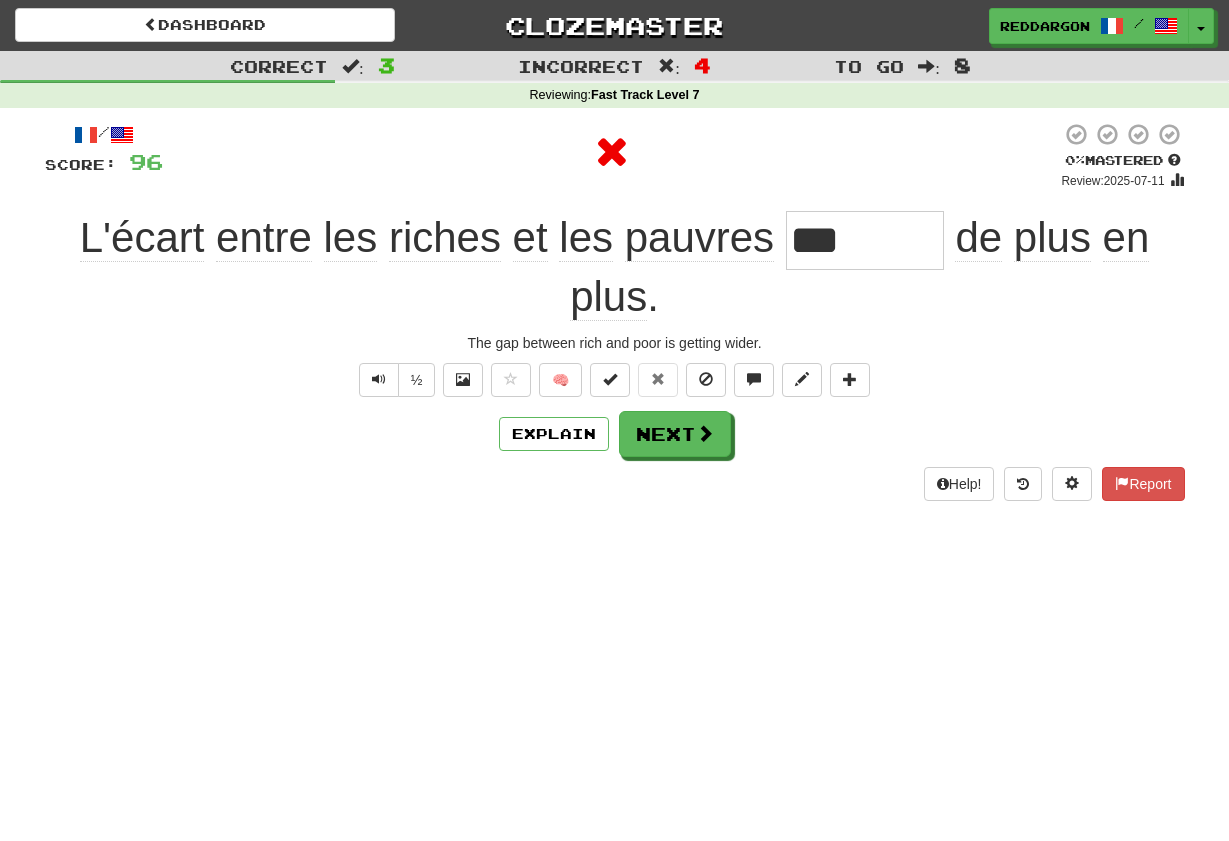 type on "*********" 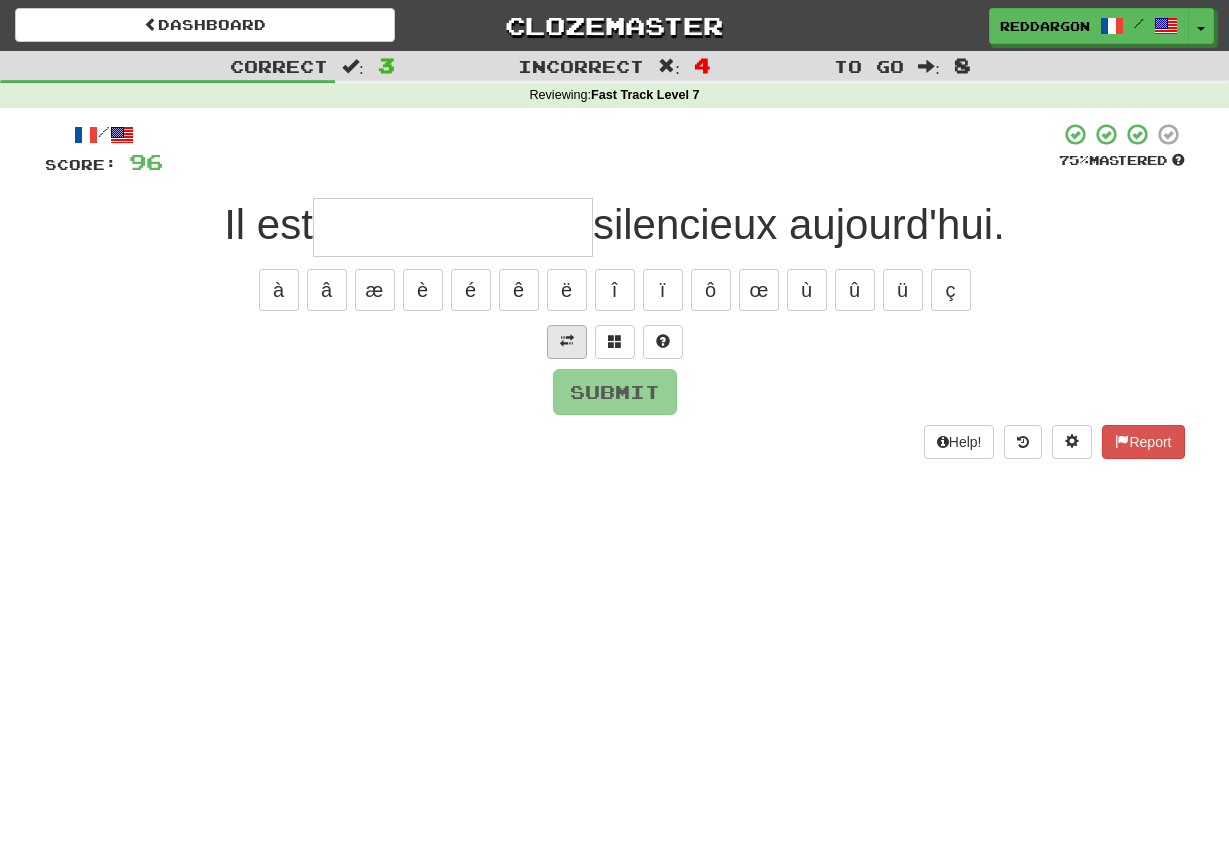 click at bounding box center (567, 341) 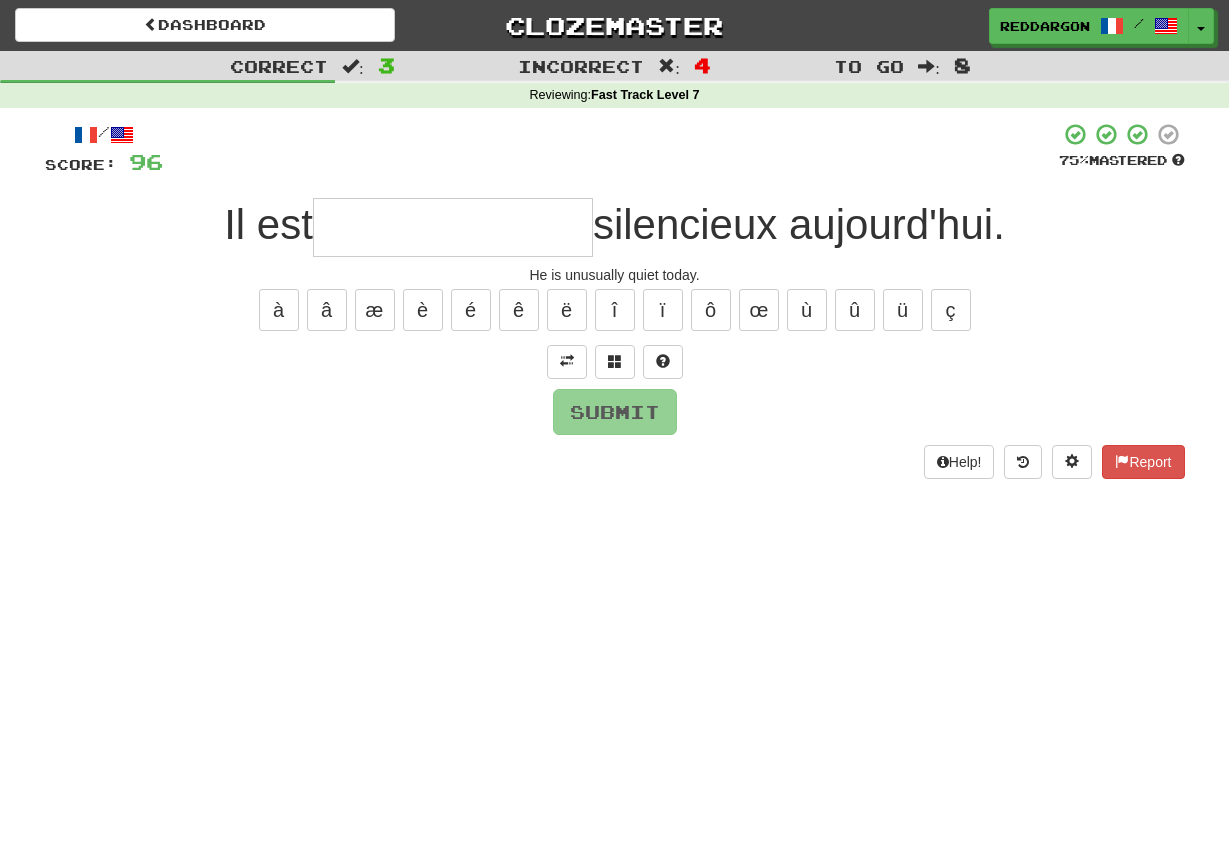 click at bounding box center [453, 227] 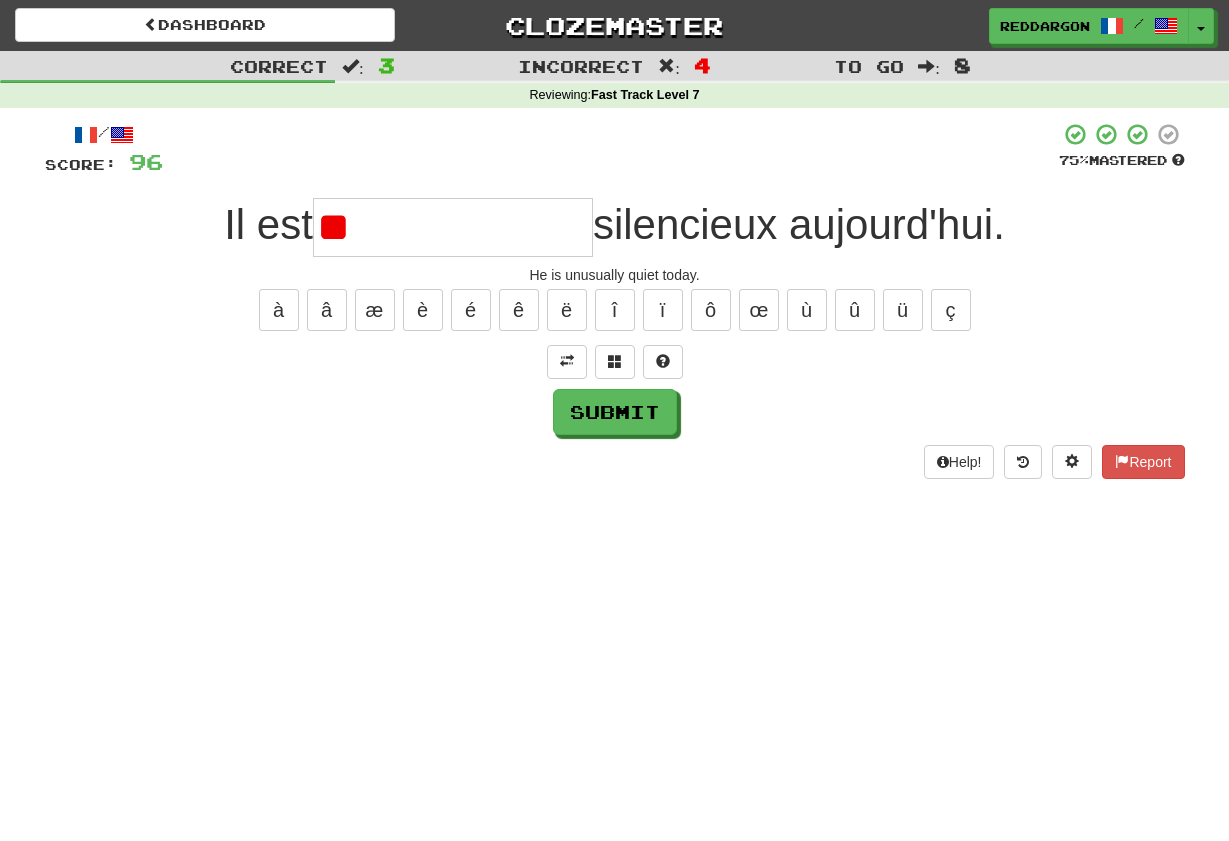 type on "*" 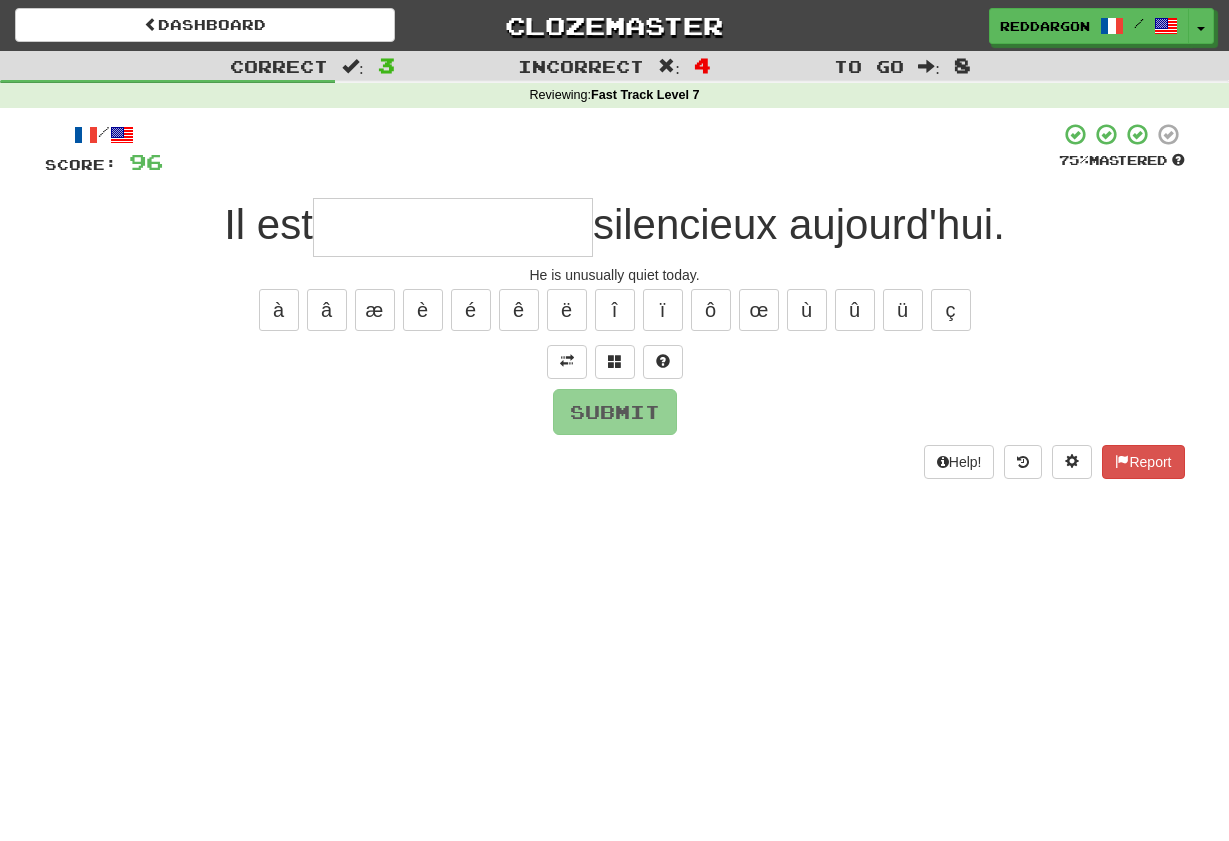 type on "**********" 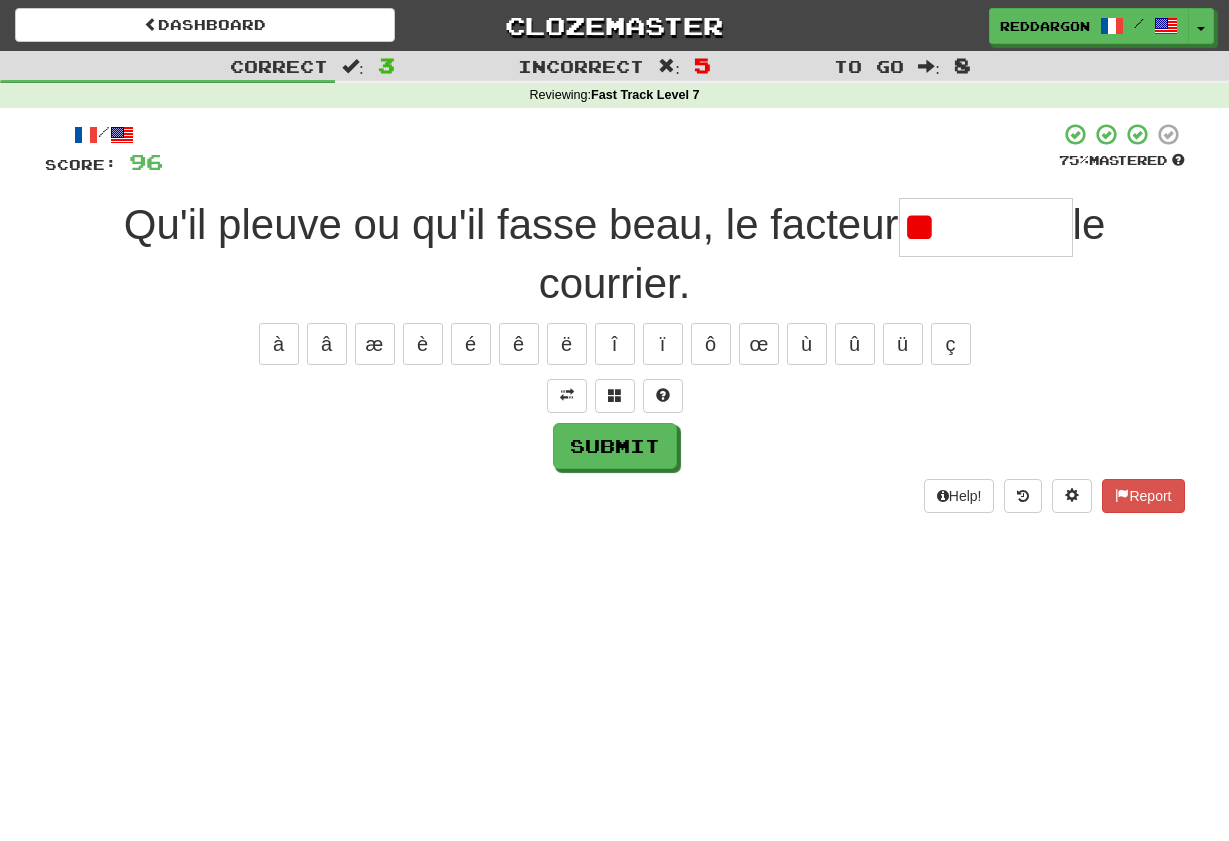 type on "*" 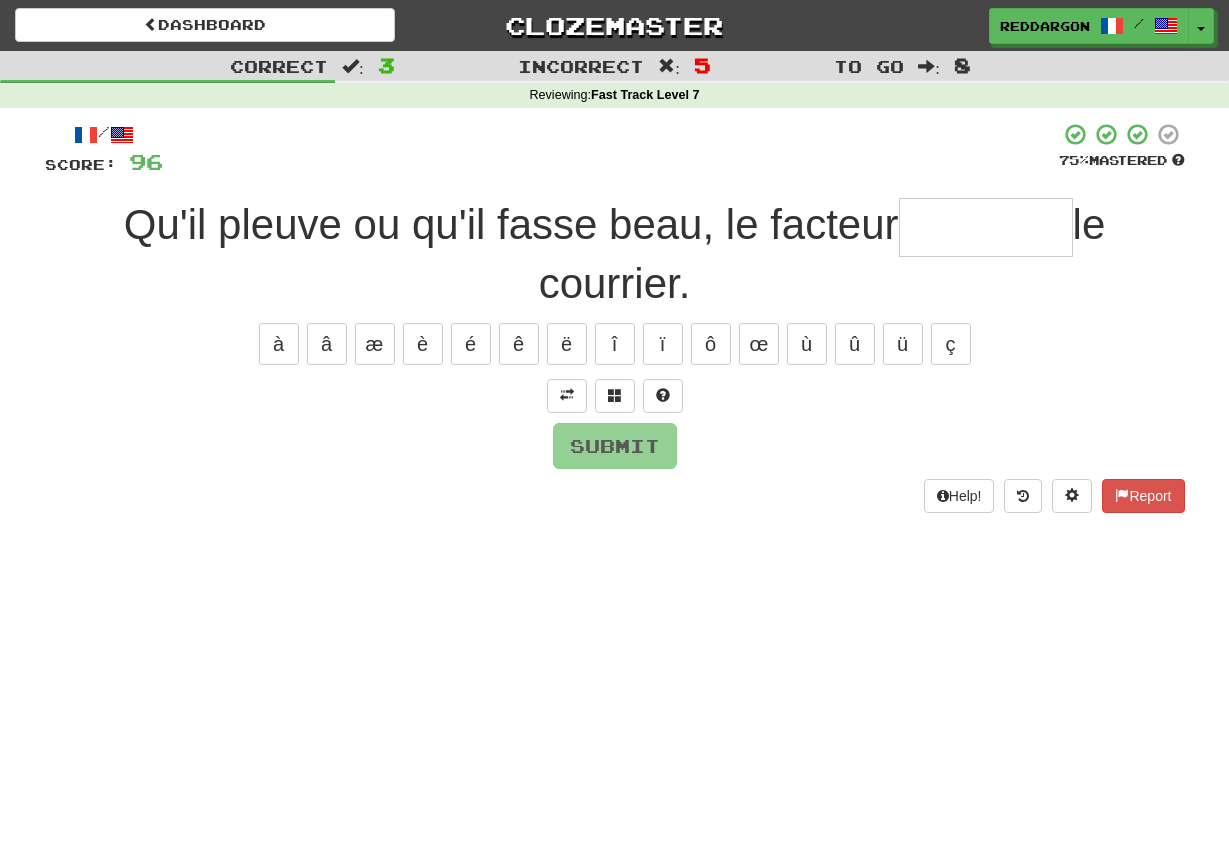 type on "*********" 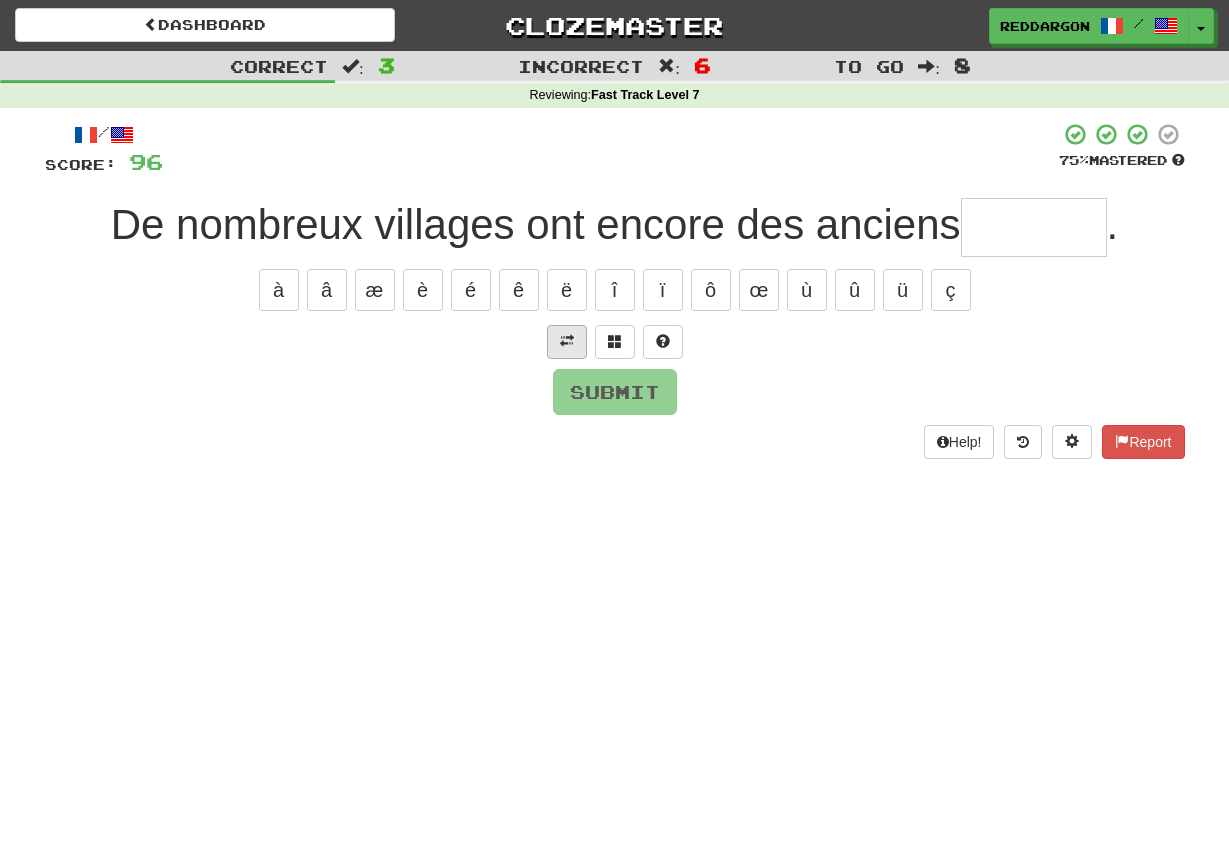 click at bounding box center [567, 342] 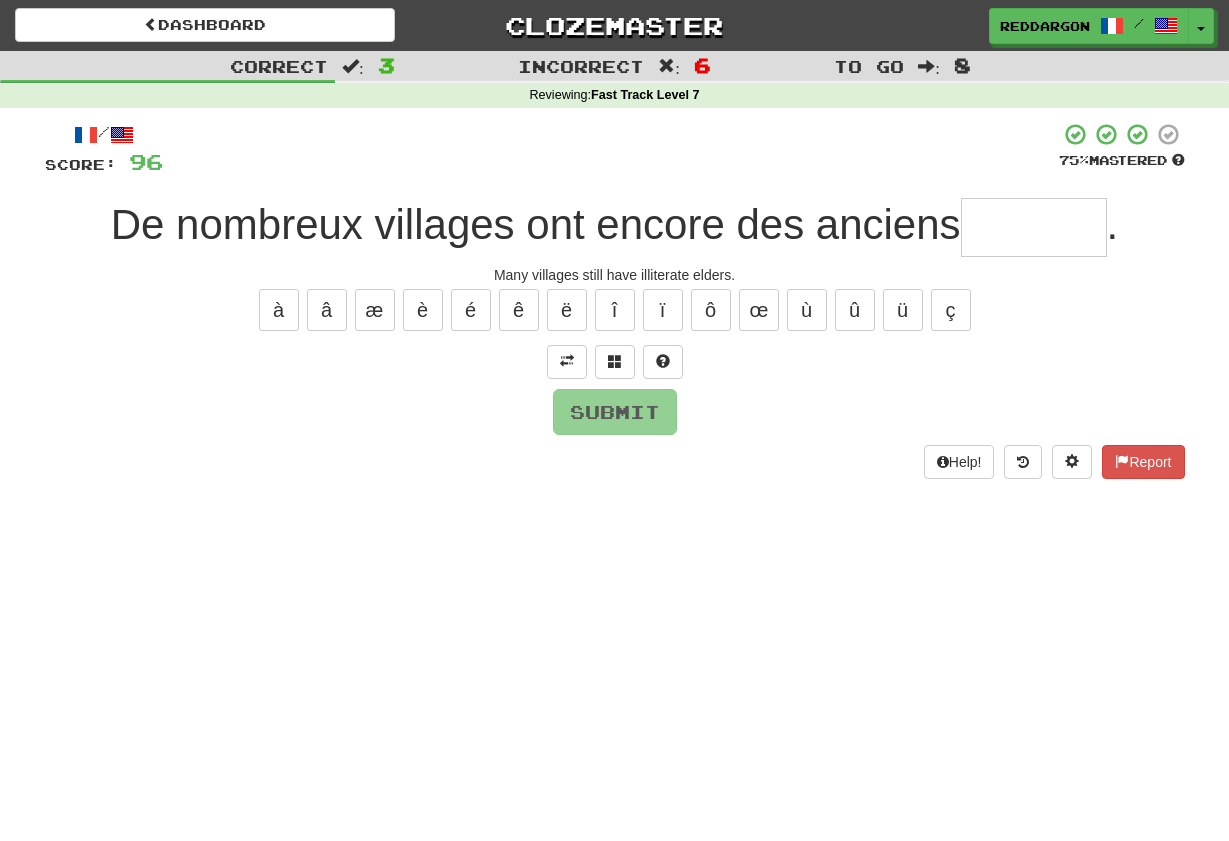 click at bounding box center [1034, 227] 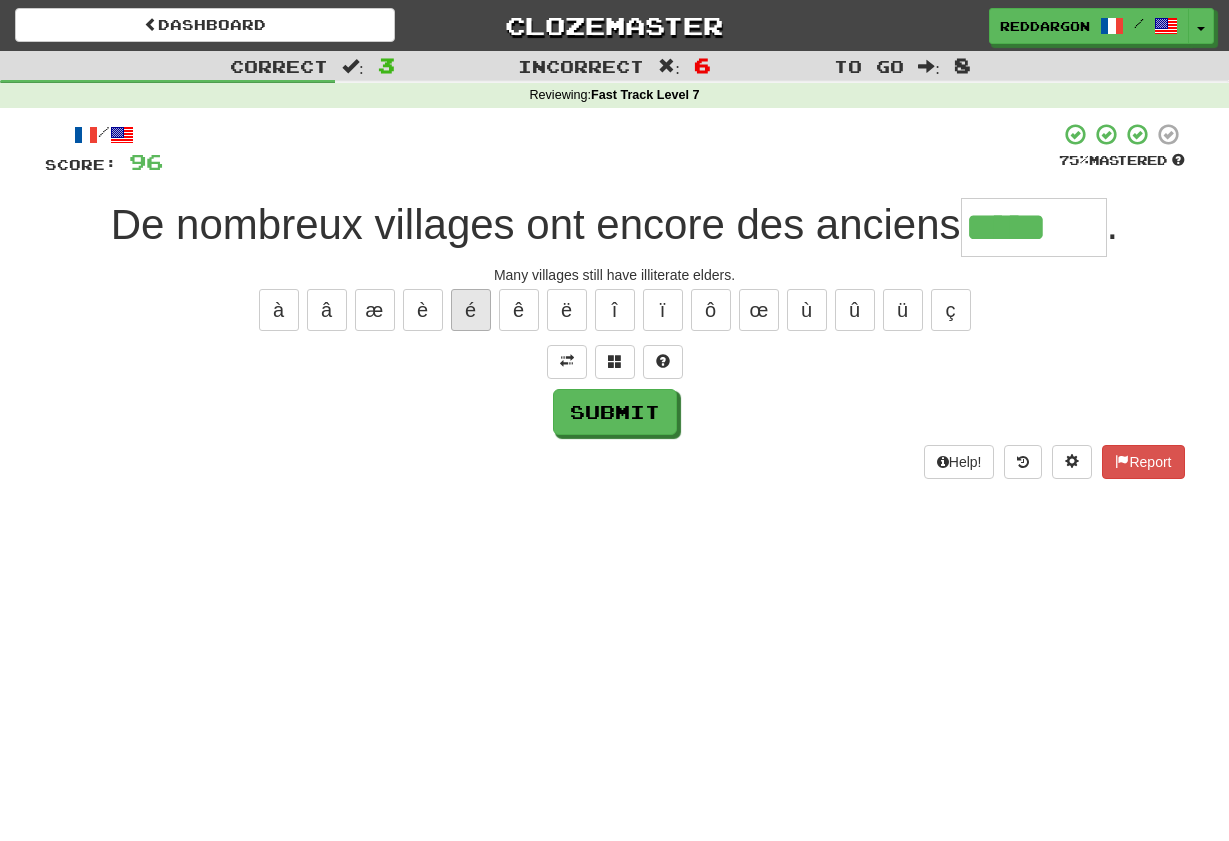 click on "é" at bounding box center [471, 310] 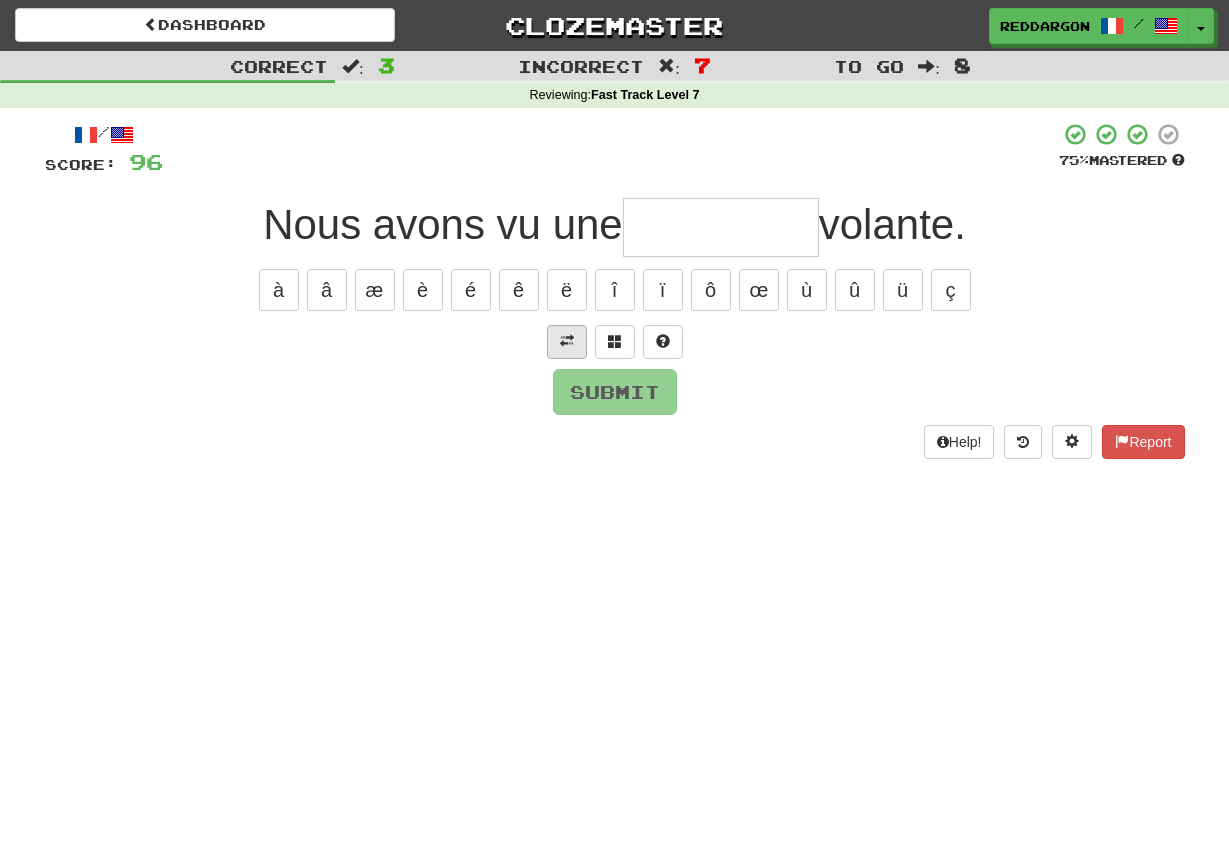 click at bounding box center (567, 342) 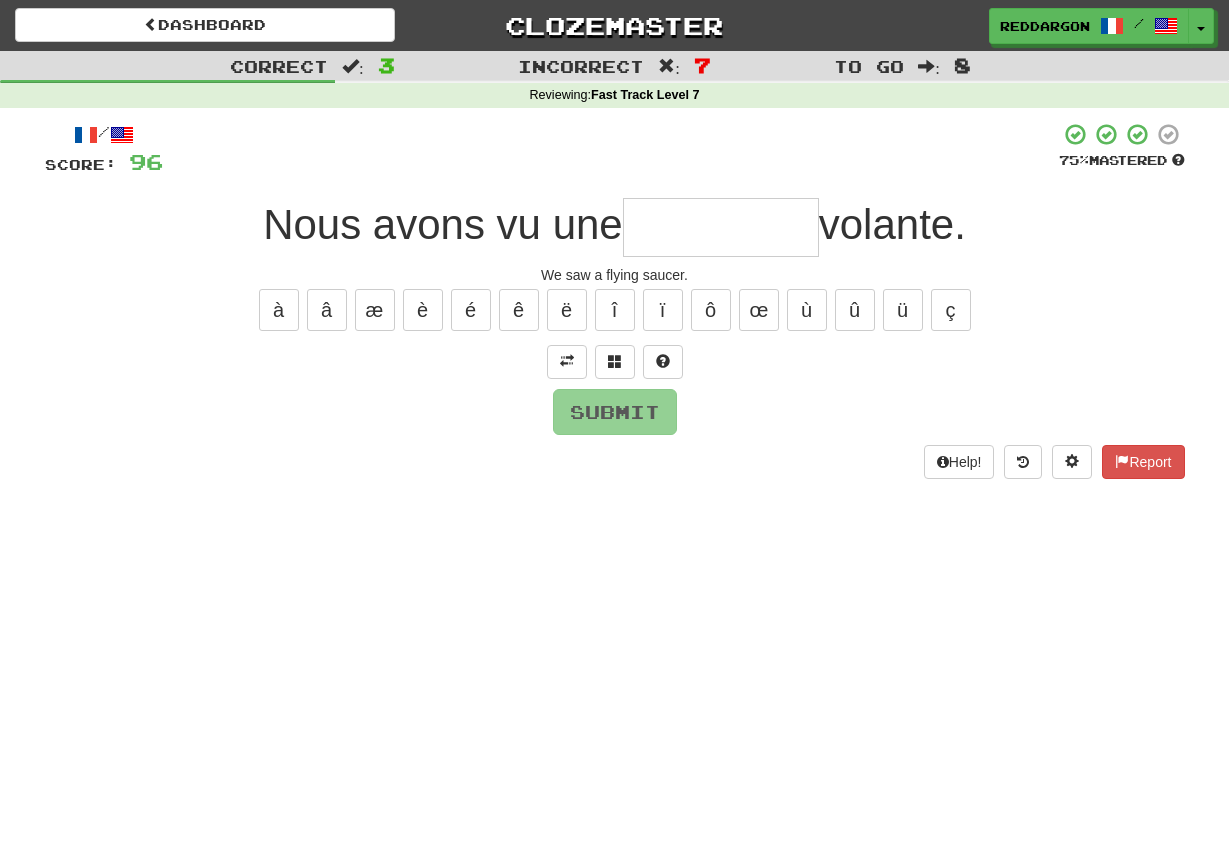 click at bounding box center [721, 227] 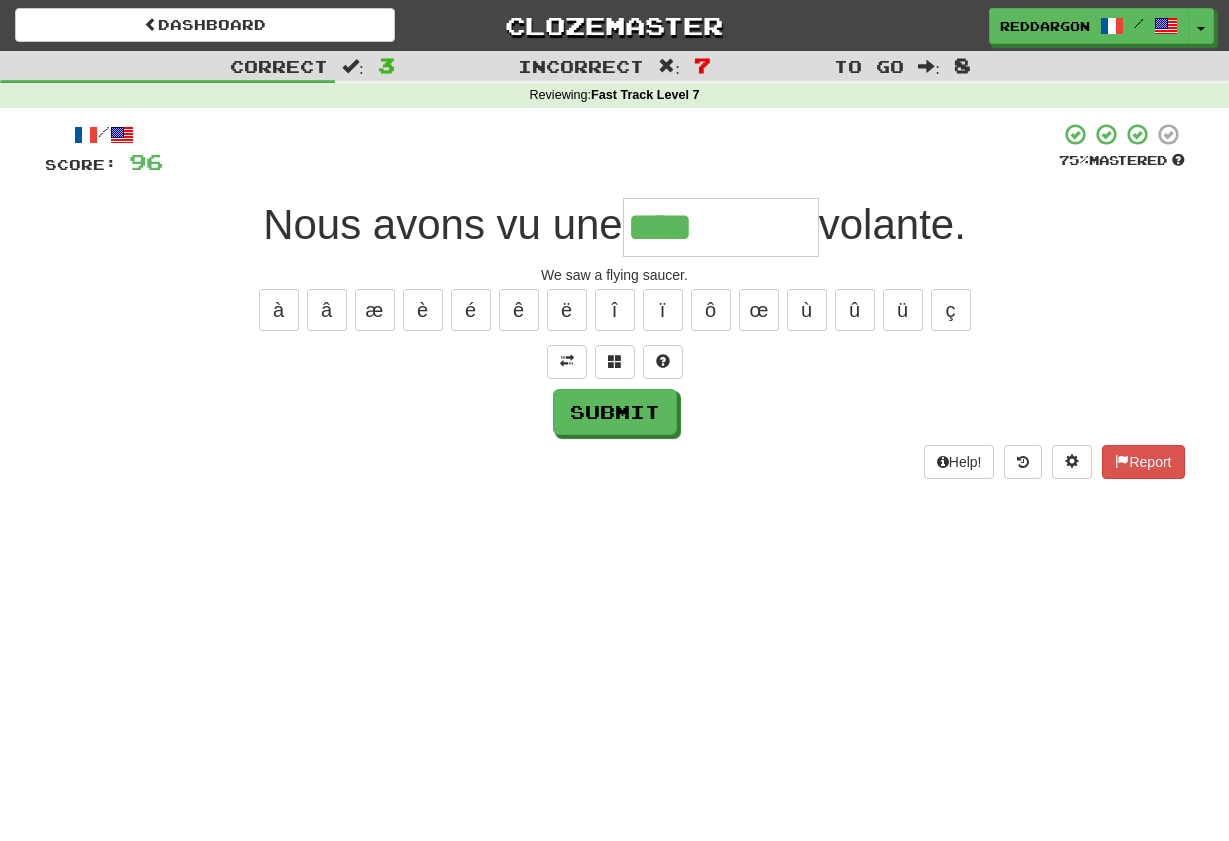 type on "********" 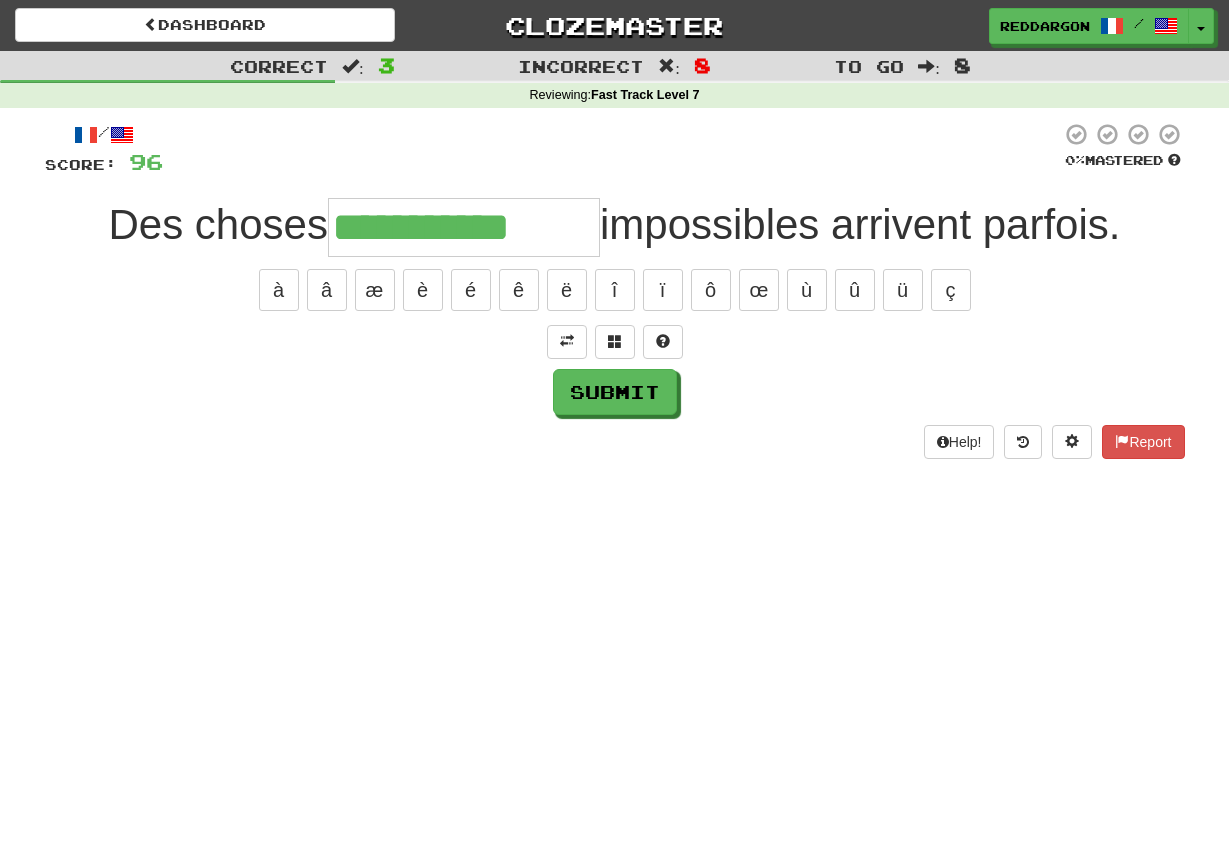 type on "**********" 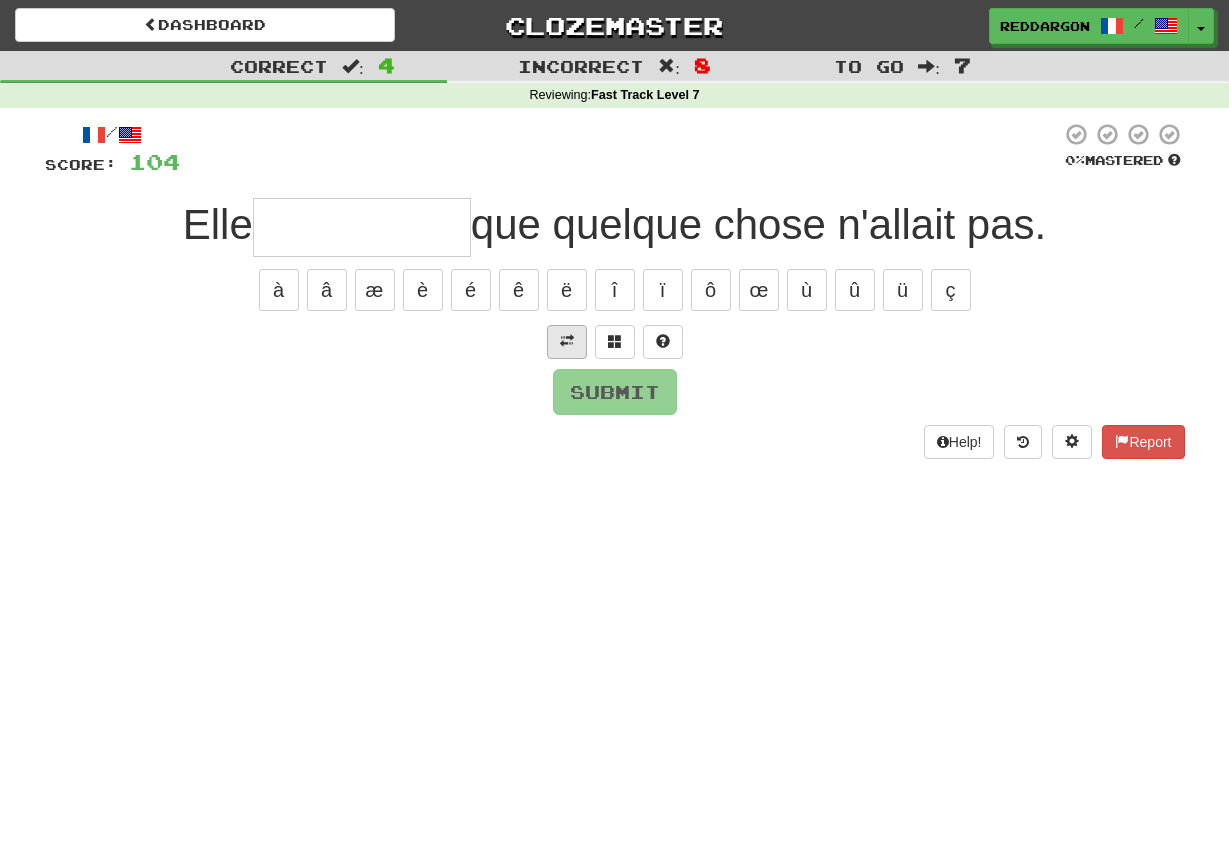 click at bounding box center [567, 341] 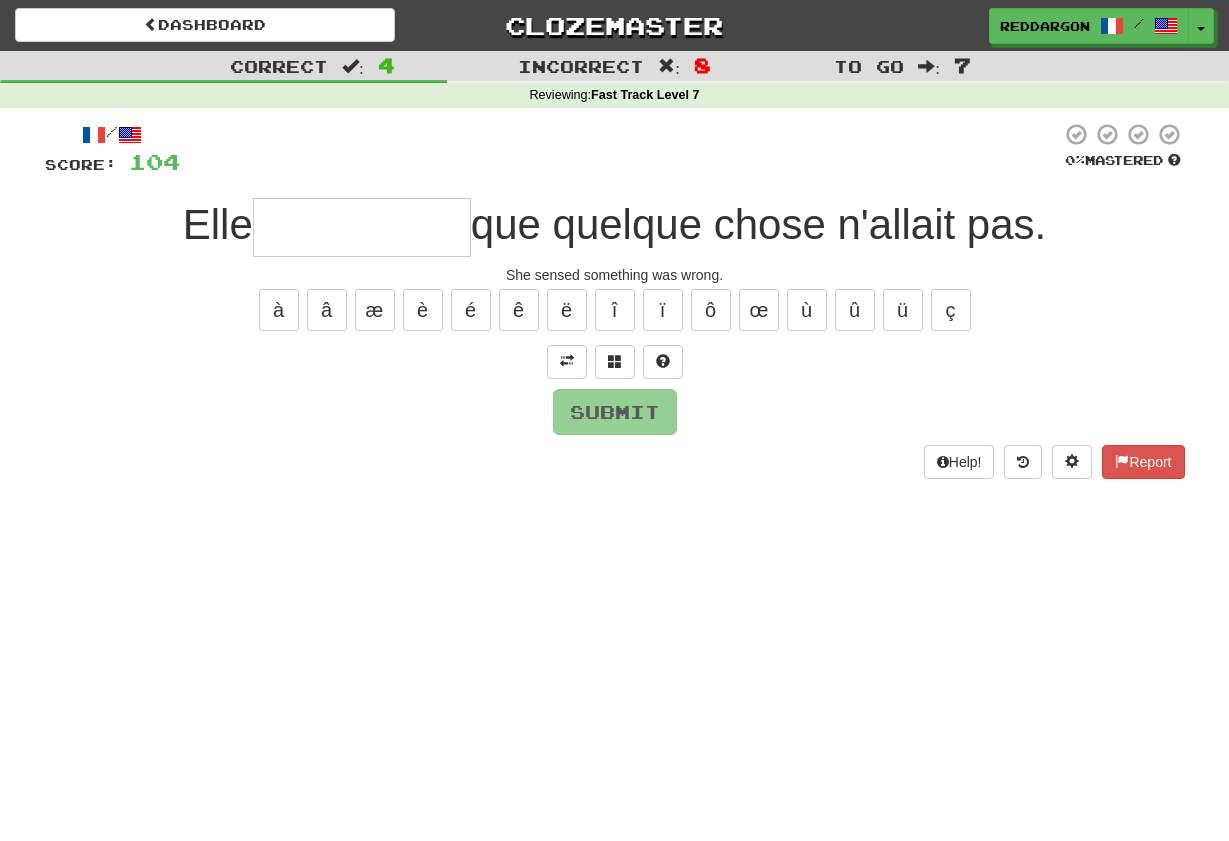 click at bounding box center [362, 227] 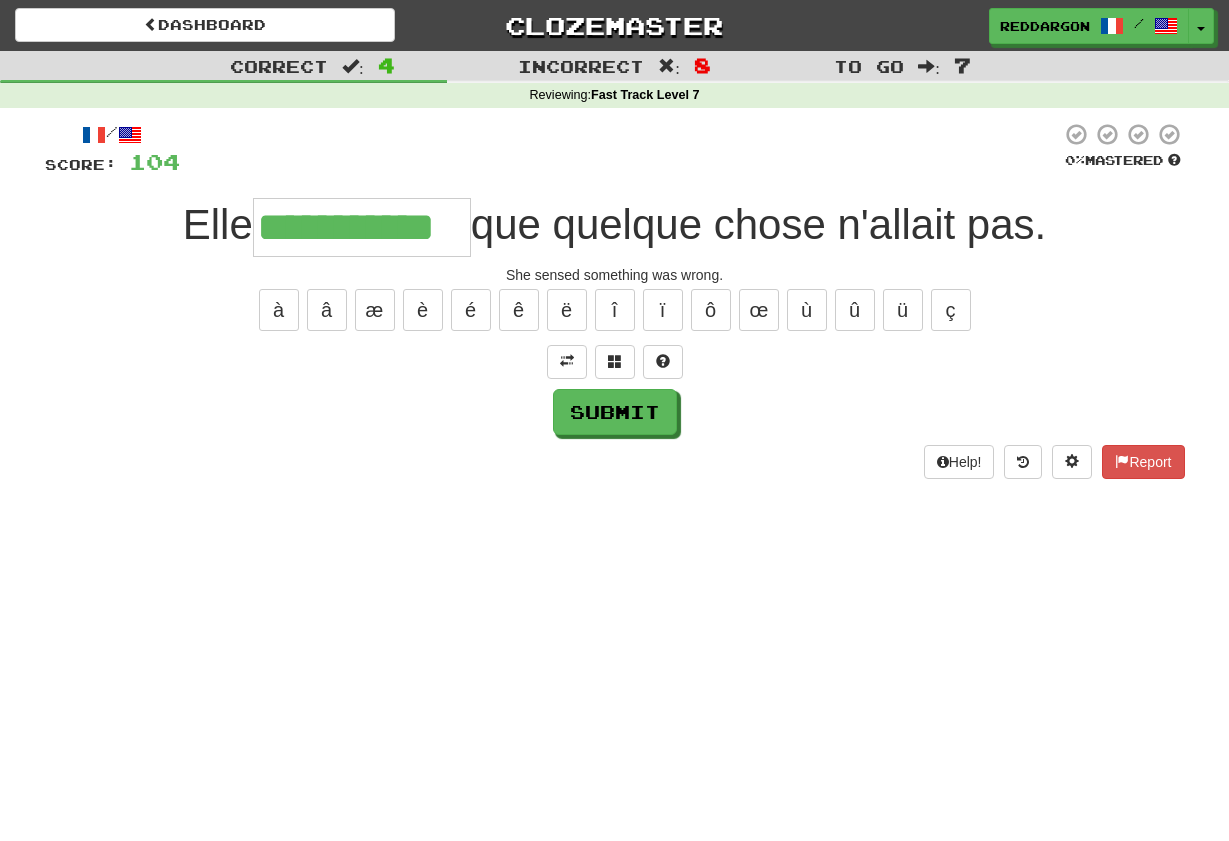 type on "**********" 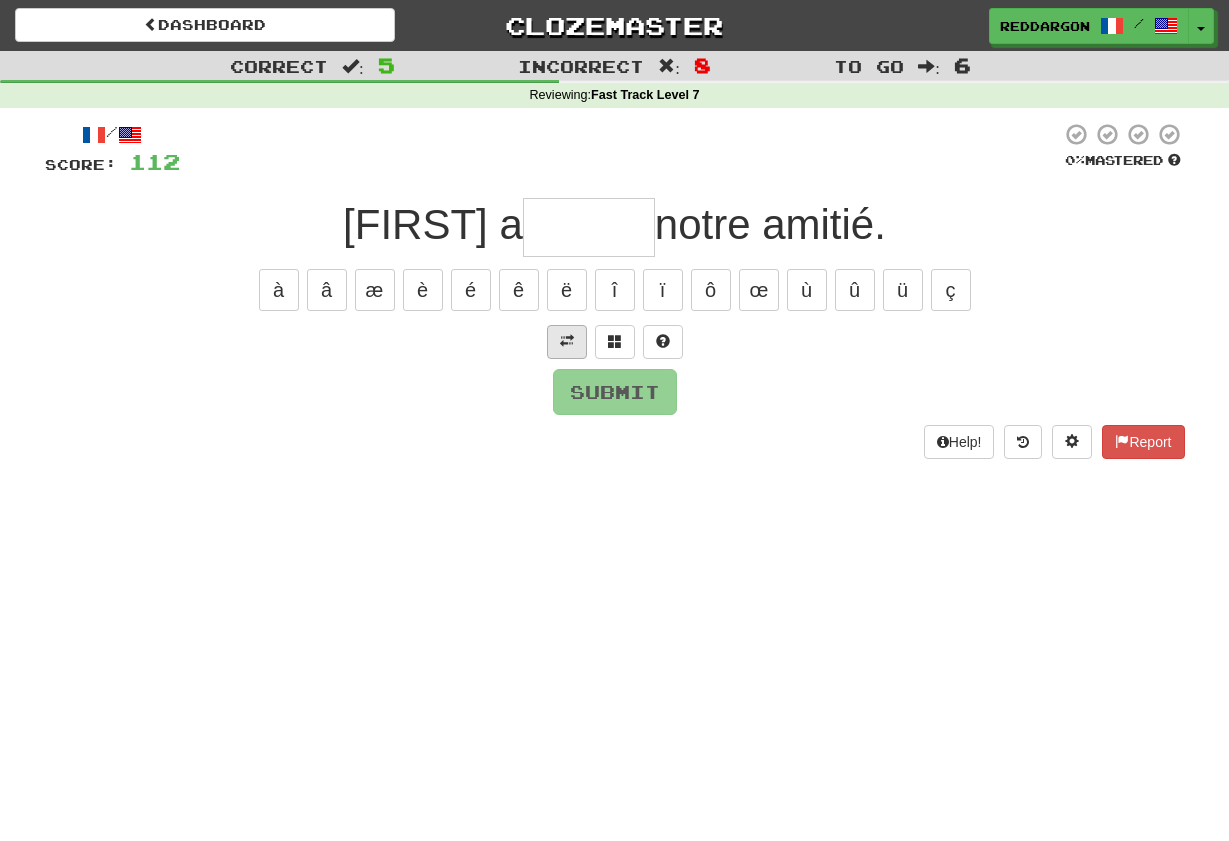 click at bounding box center (567, 342) 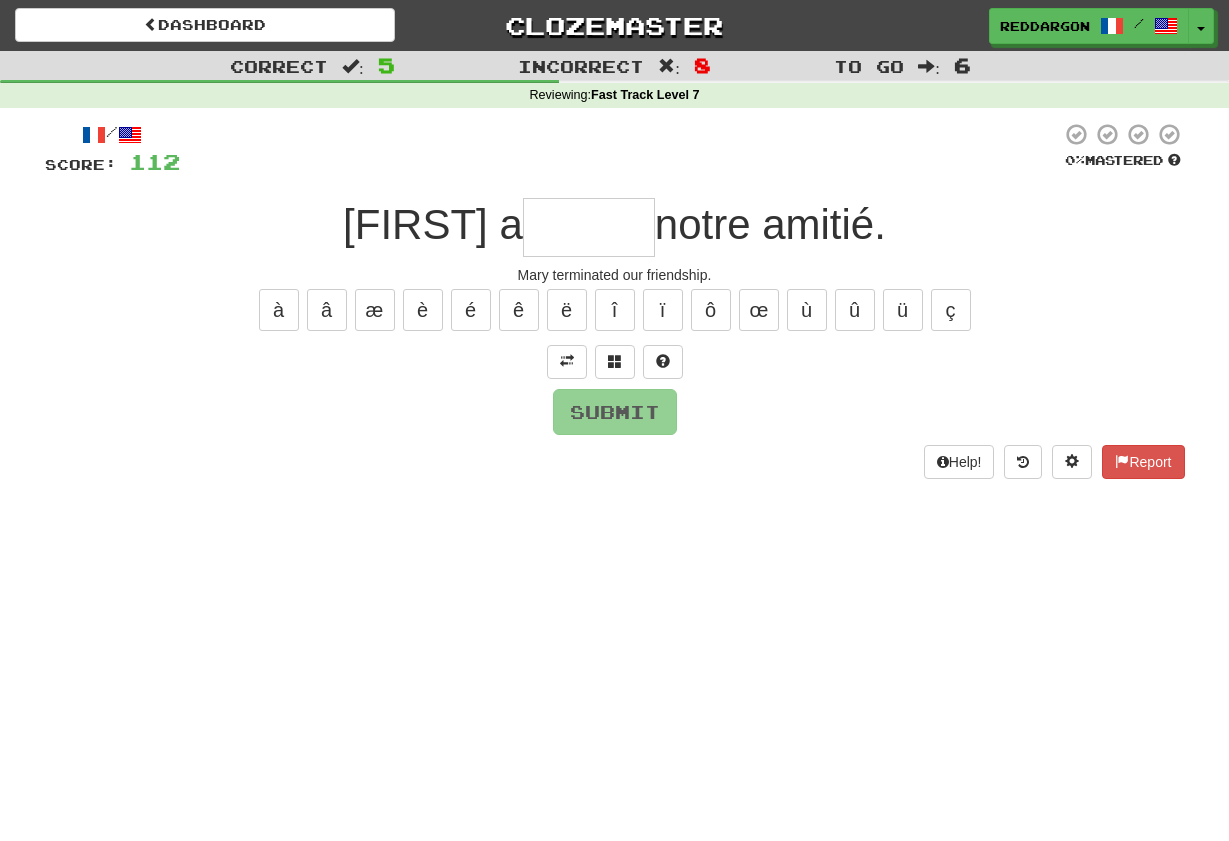 click at bounding box center (589, 227) 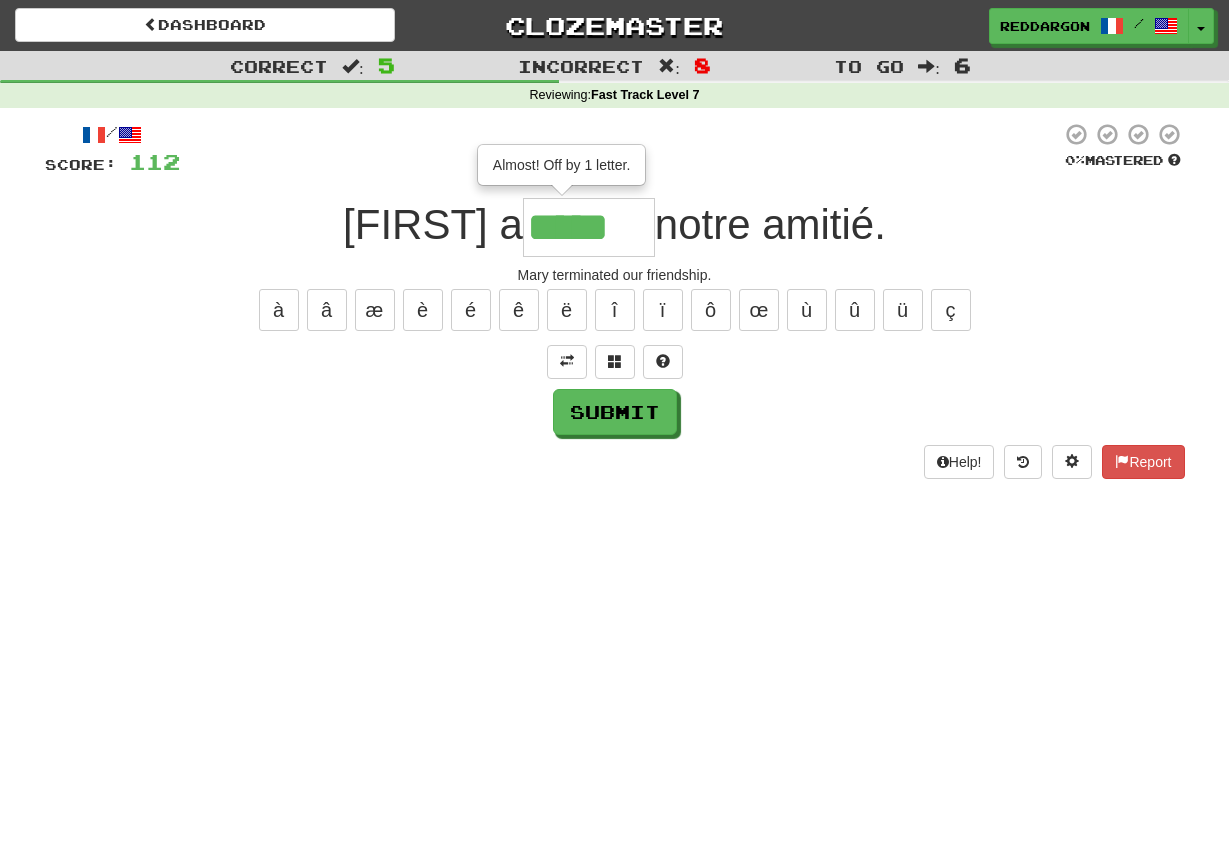 type on "*****" 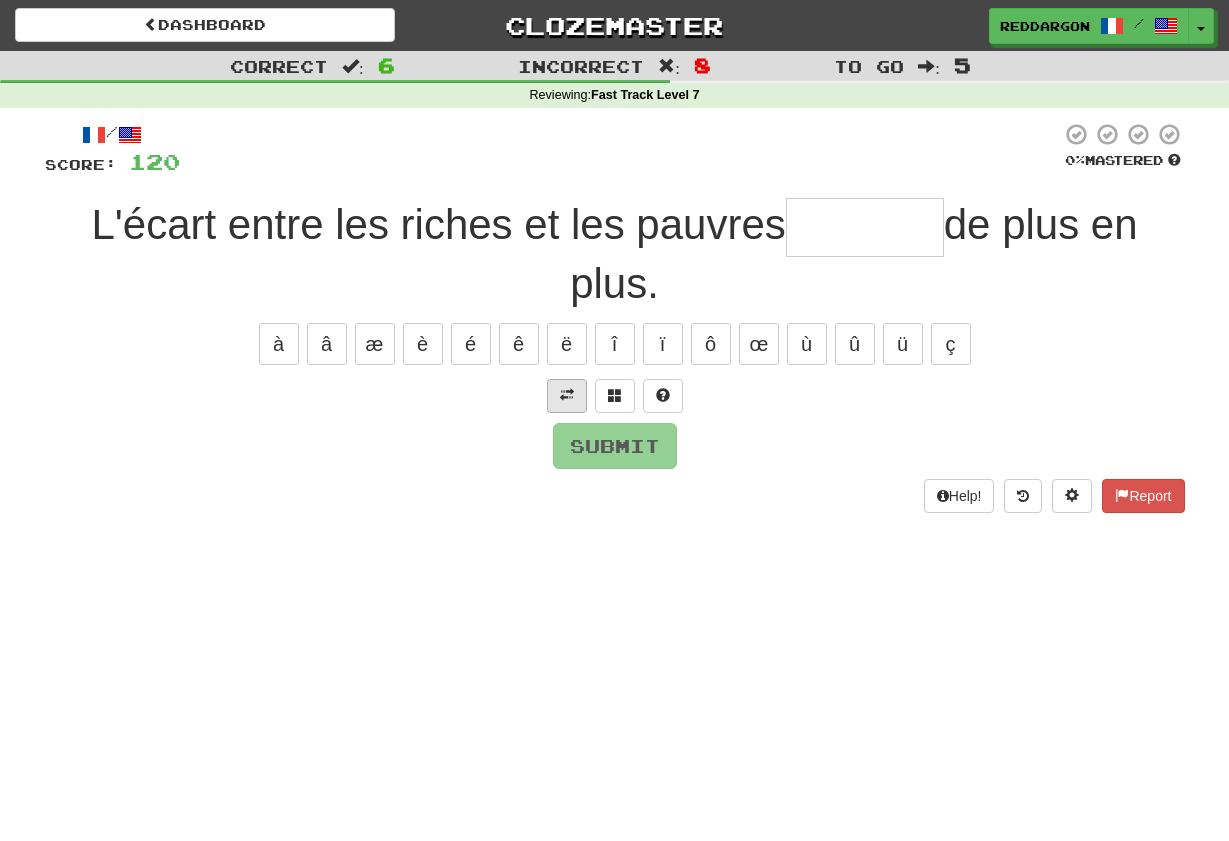 click at bounding box center (567, 396) 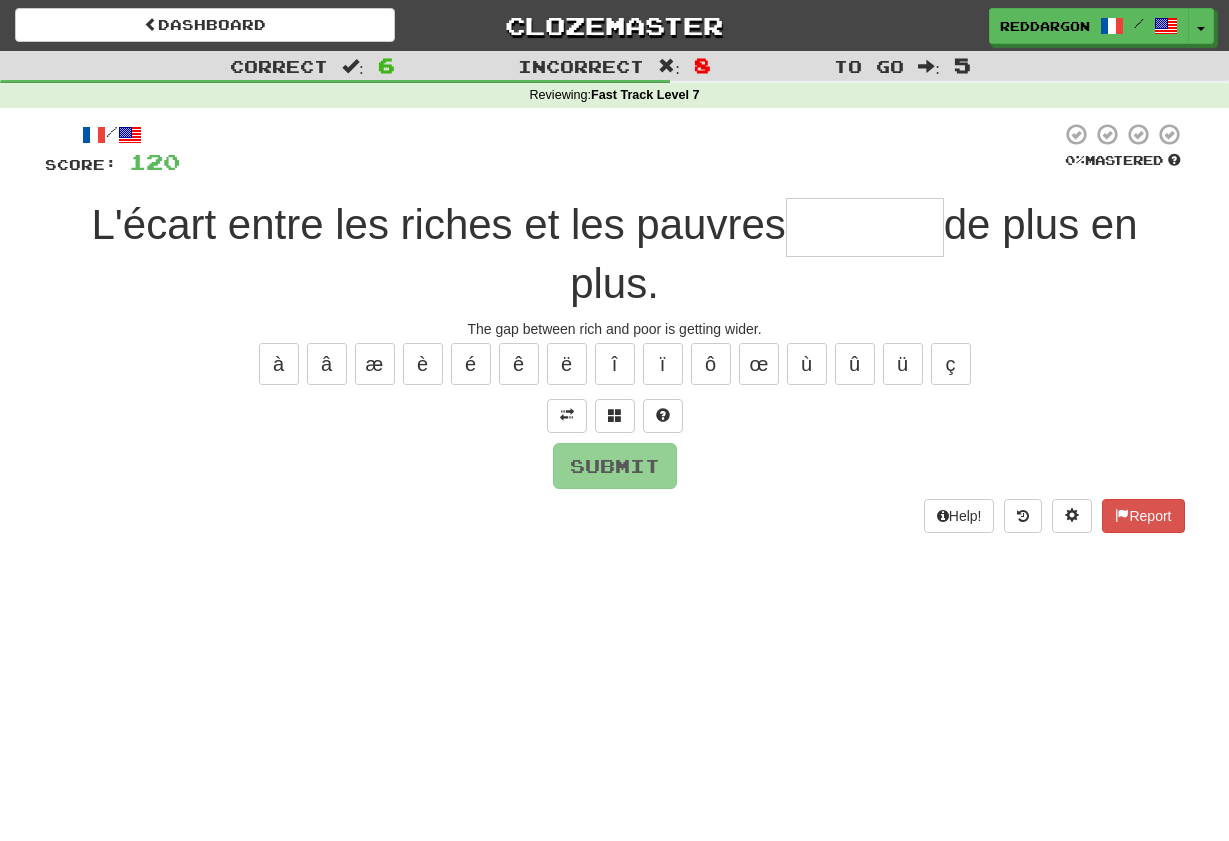 click at bounding box center (865, 227) 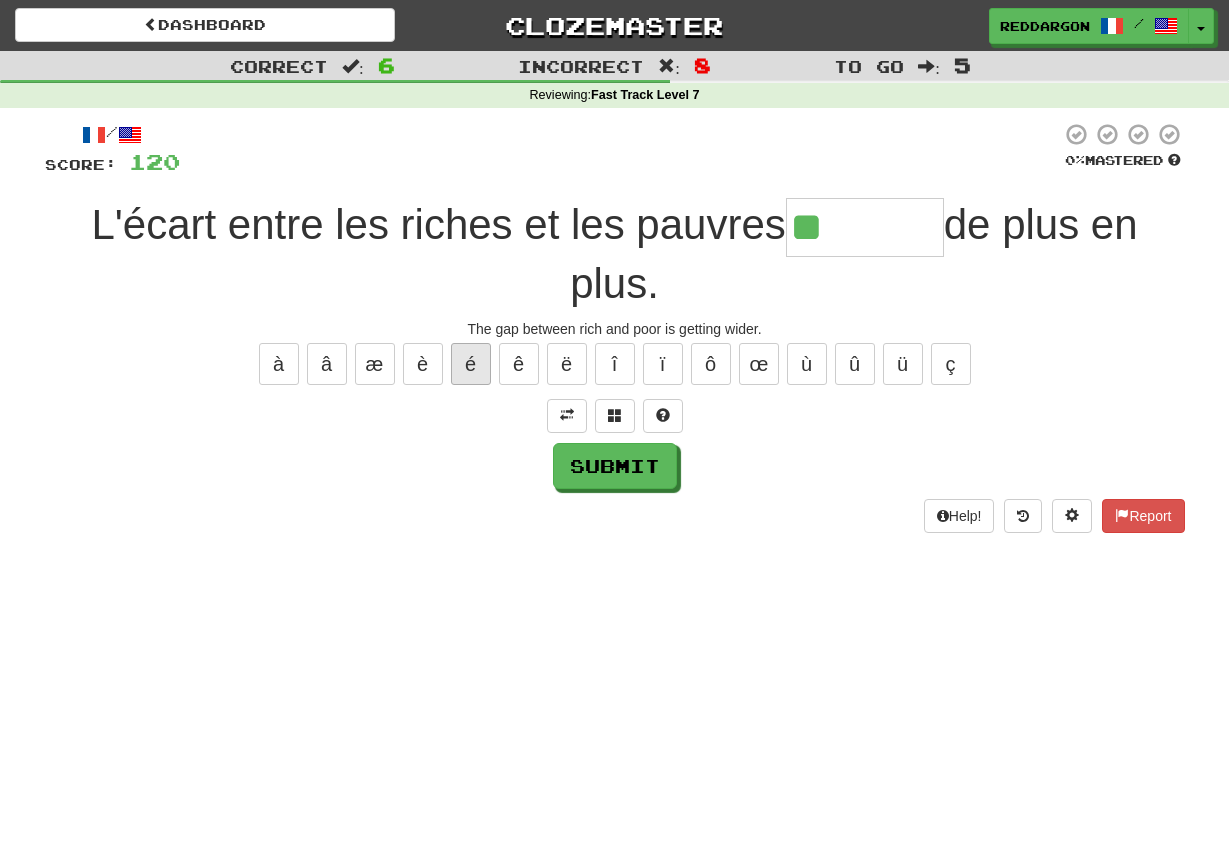 click on "é" at bounding box center [471, 364] 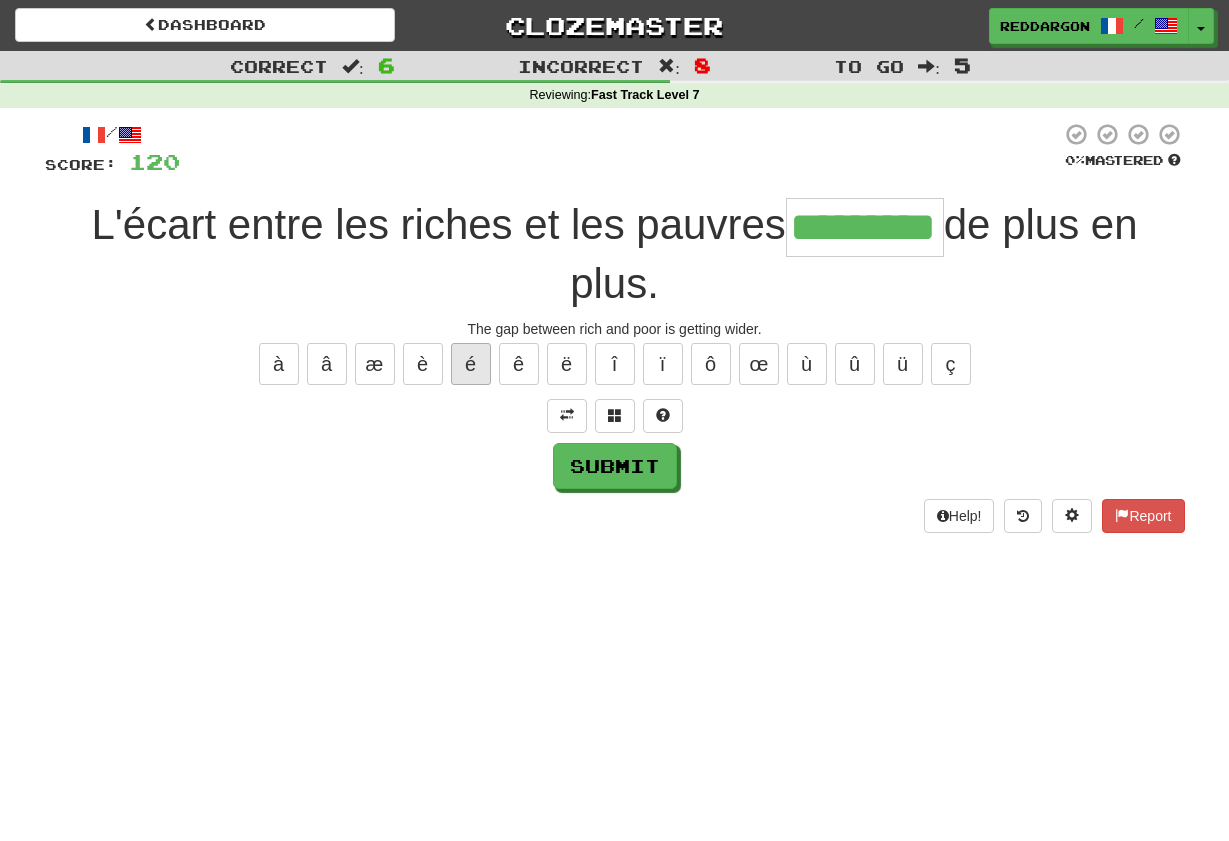 type on "*********" 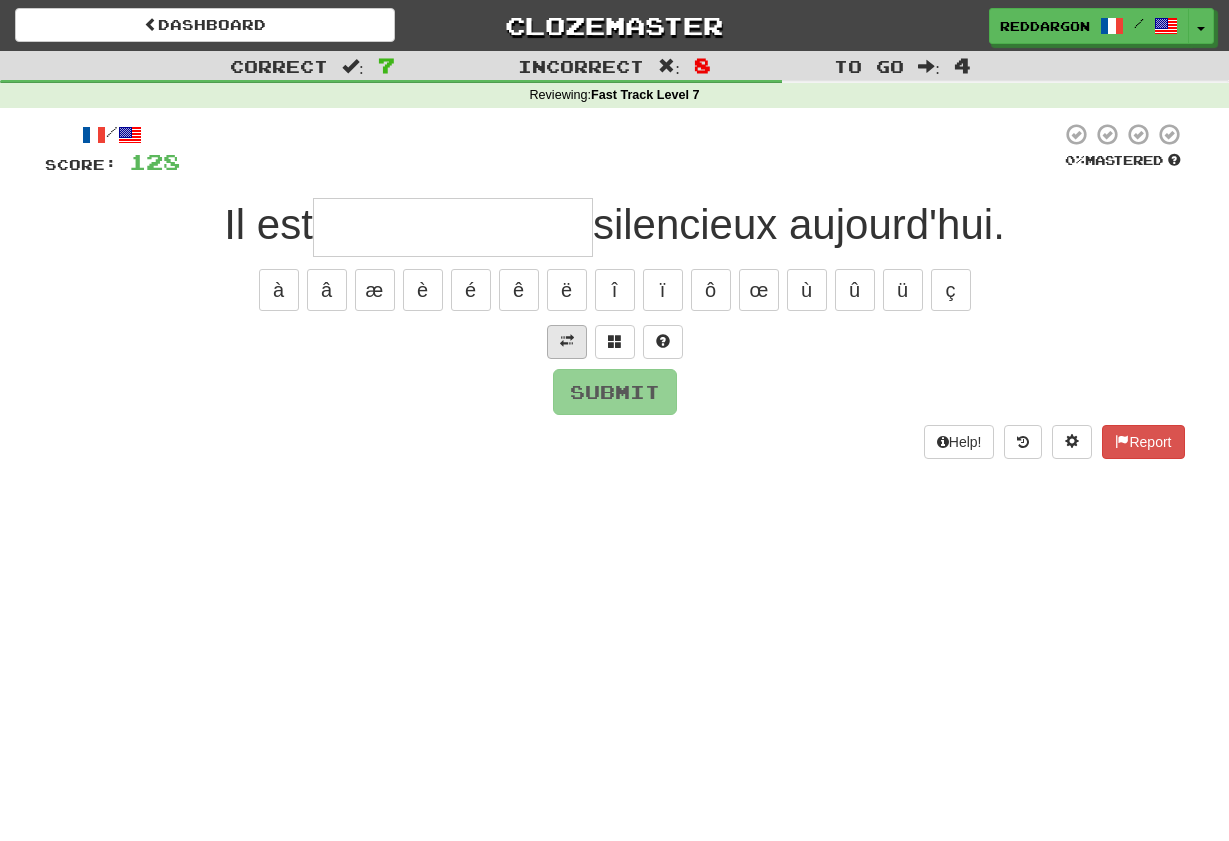click at bounding box center [567, 342] 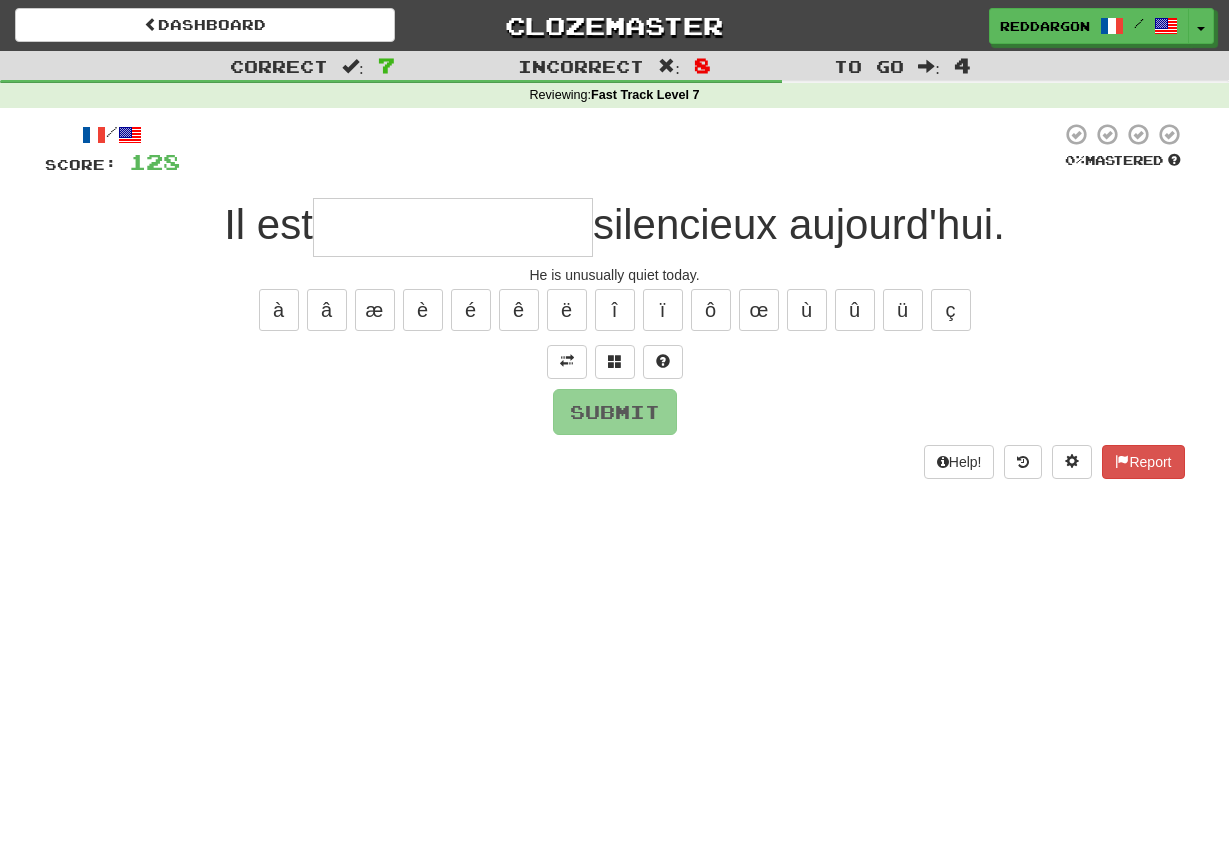 click at bounding box center [453, 227] 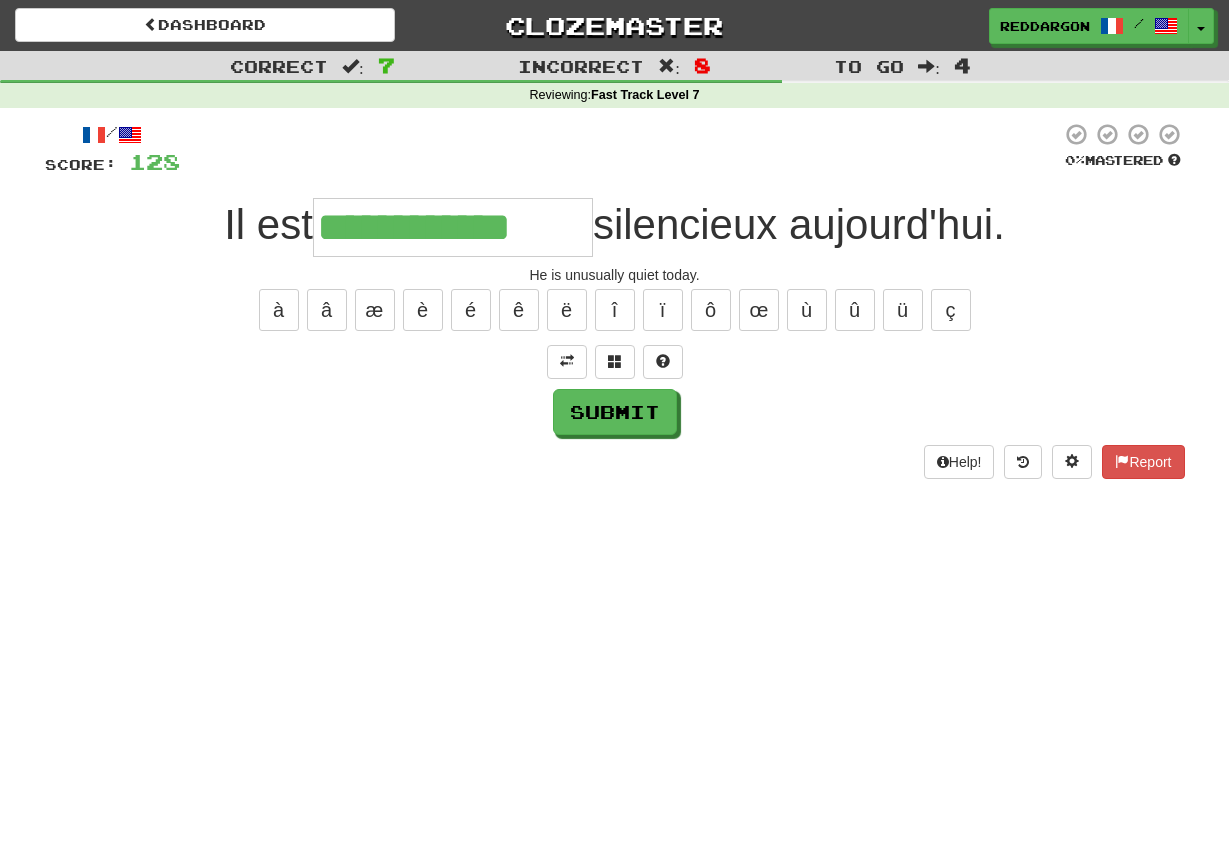 type on "**********" 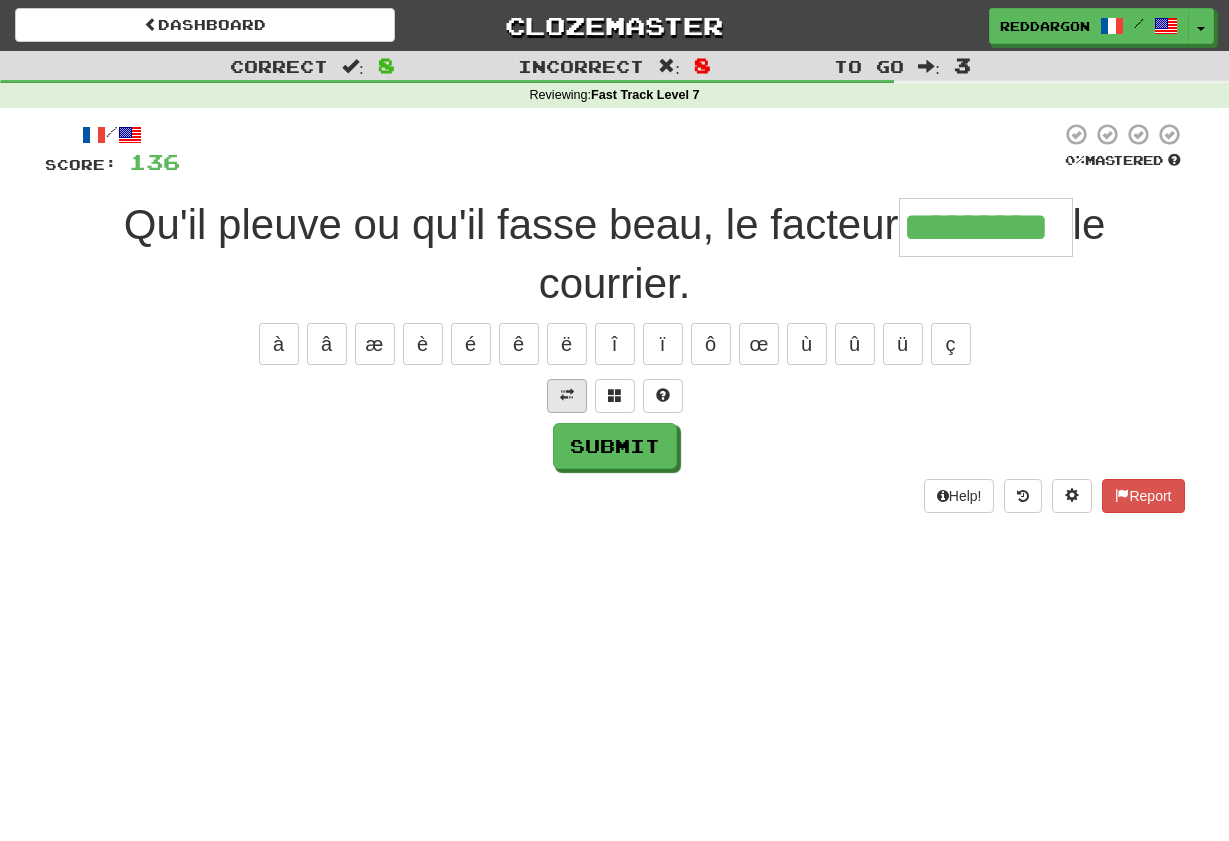 type on "*********" 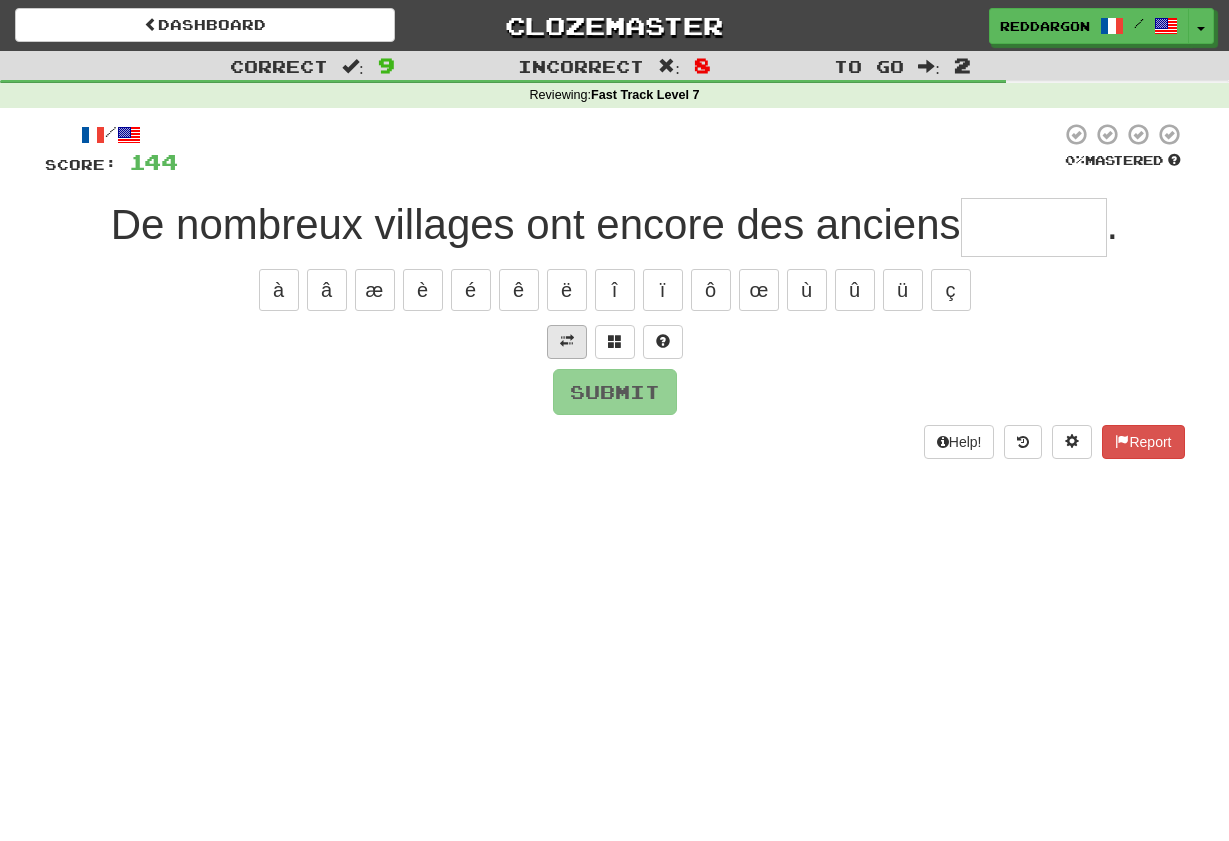 click at bounding box center (567, 341) 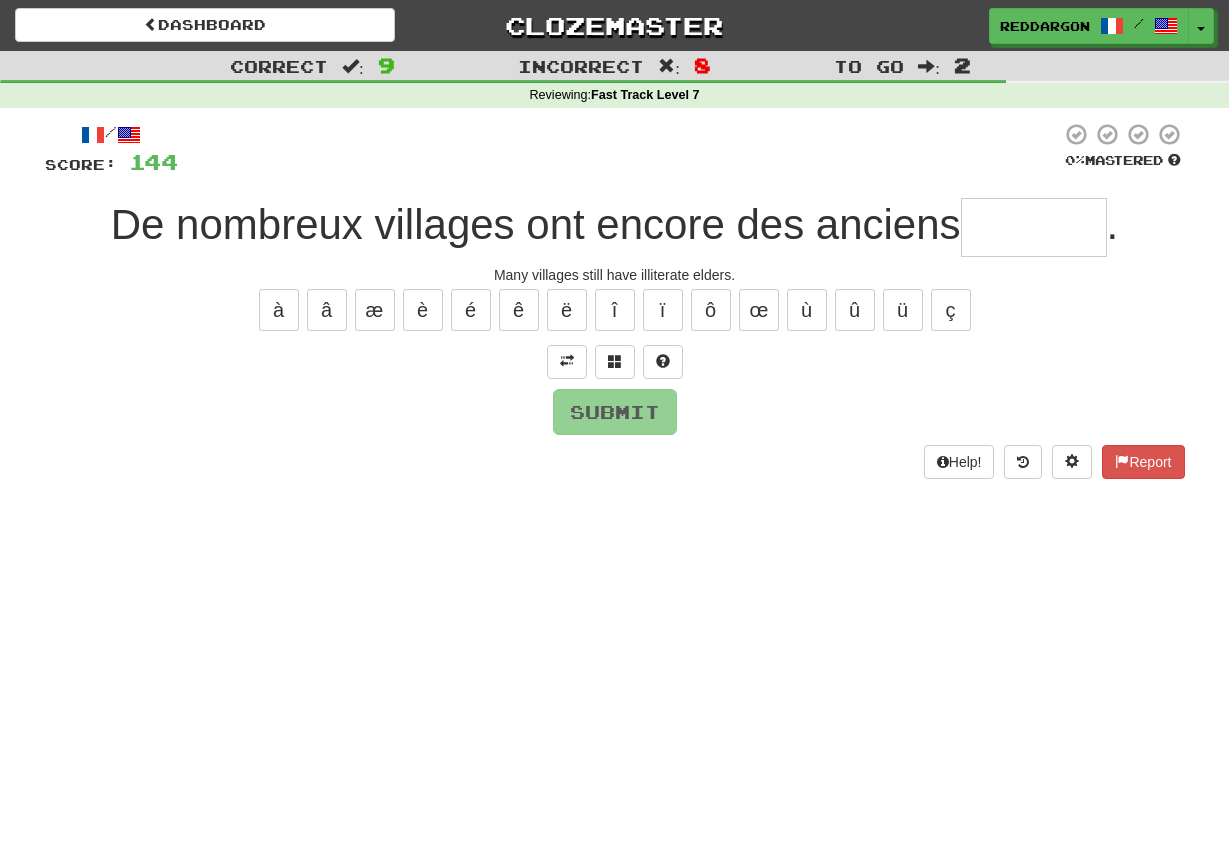 click at bounding box center (1034, 227) 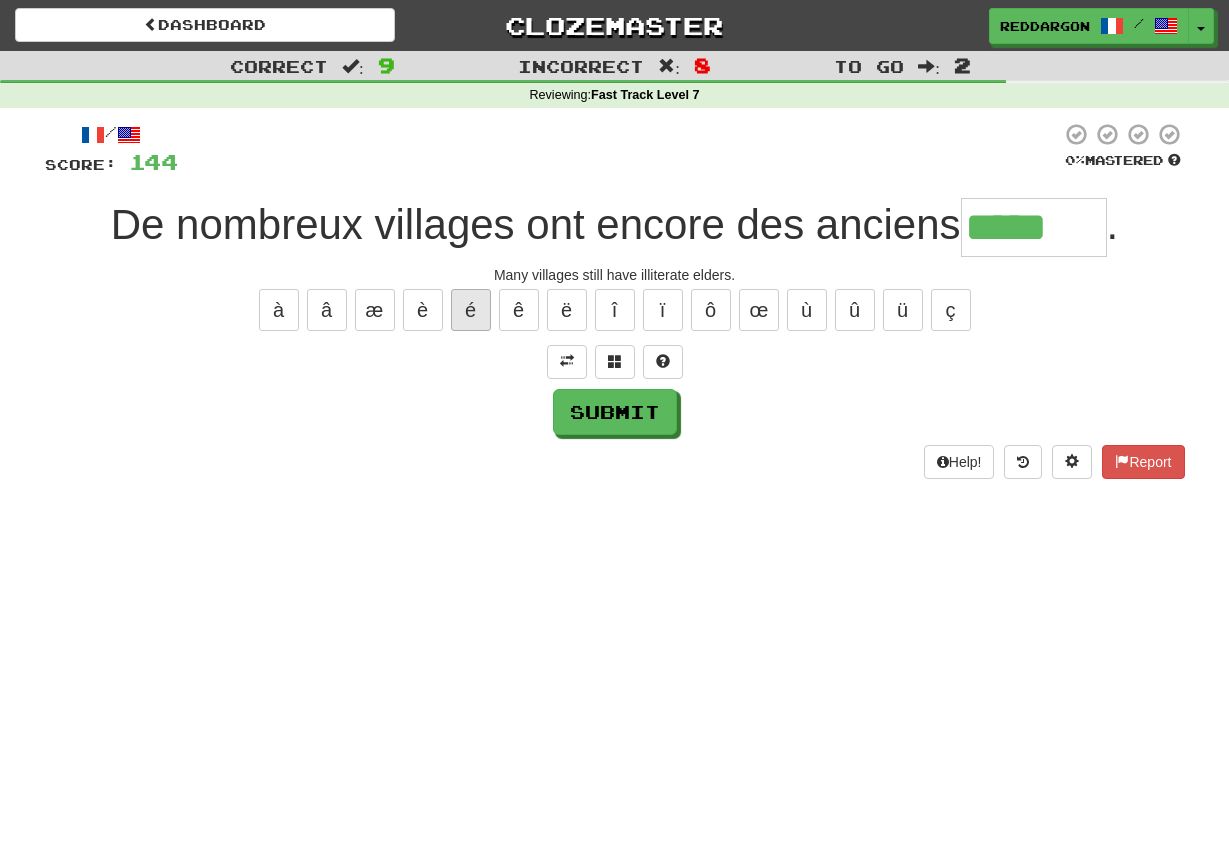 click on "é" at bounding box center (471, 310) 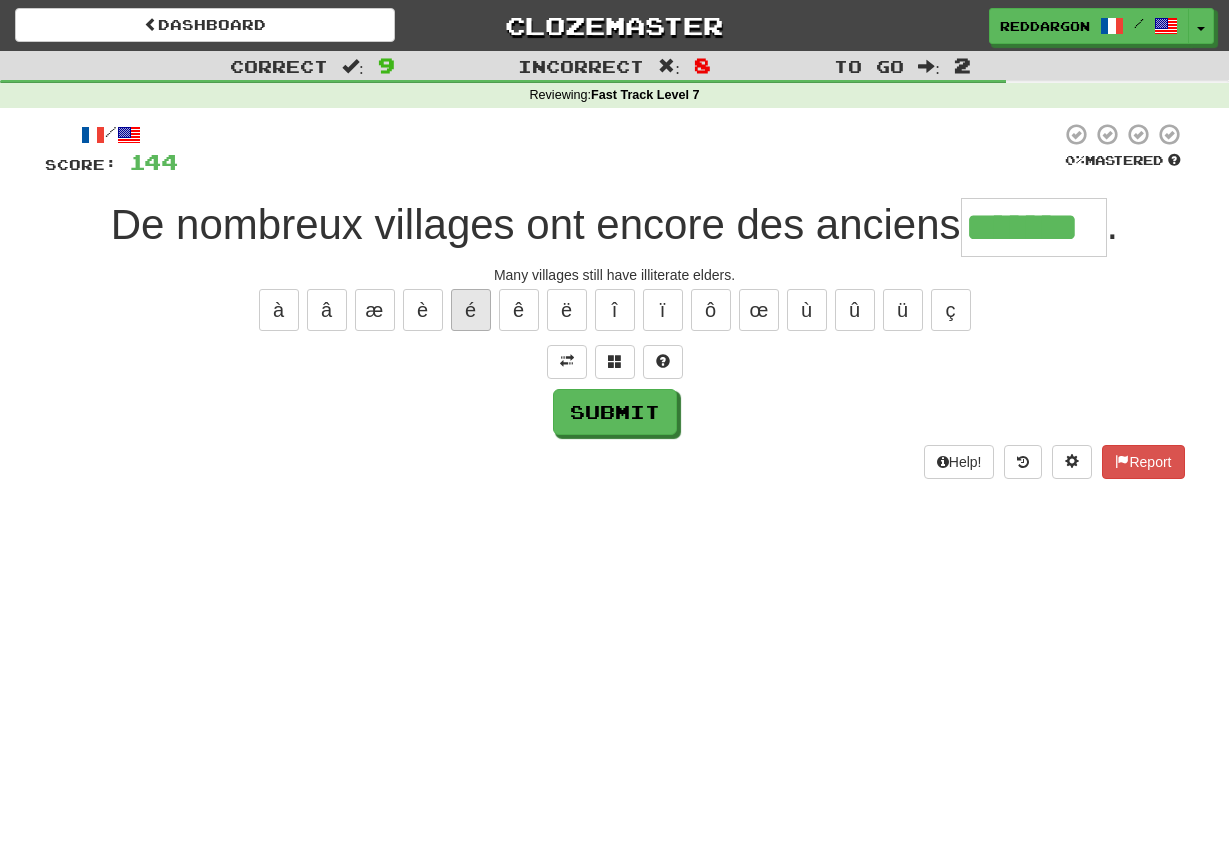 click on "é" at bounding box center [471, 310] 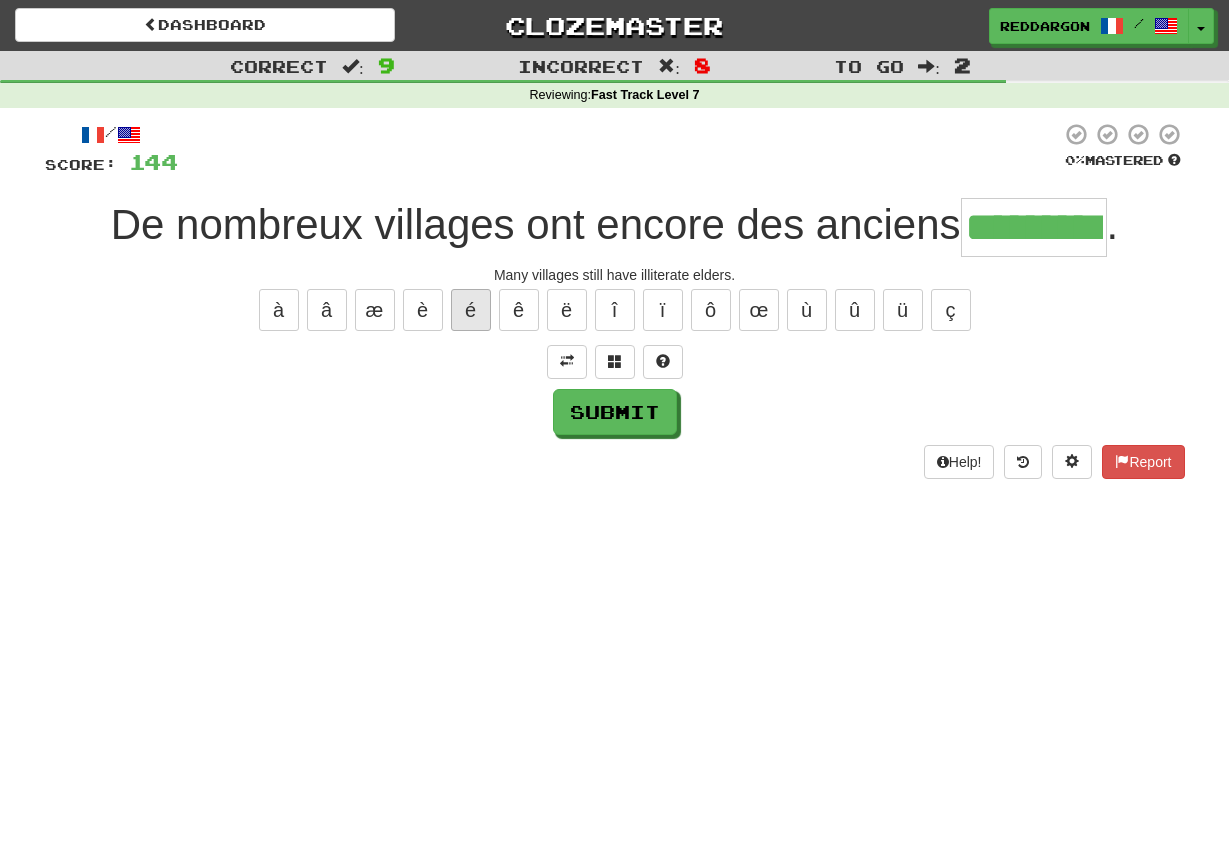 type on "*********" 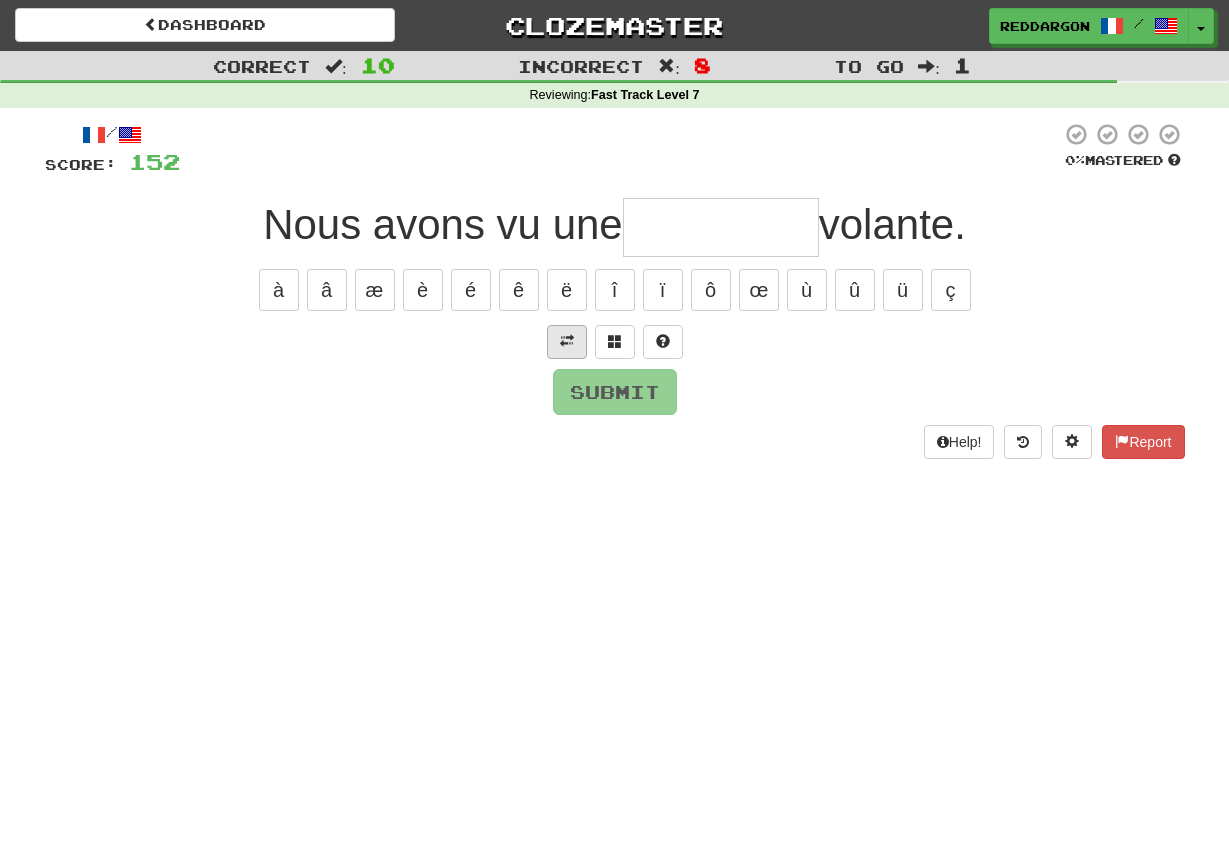 click at bounding box center [567, 342] 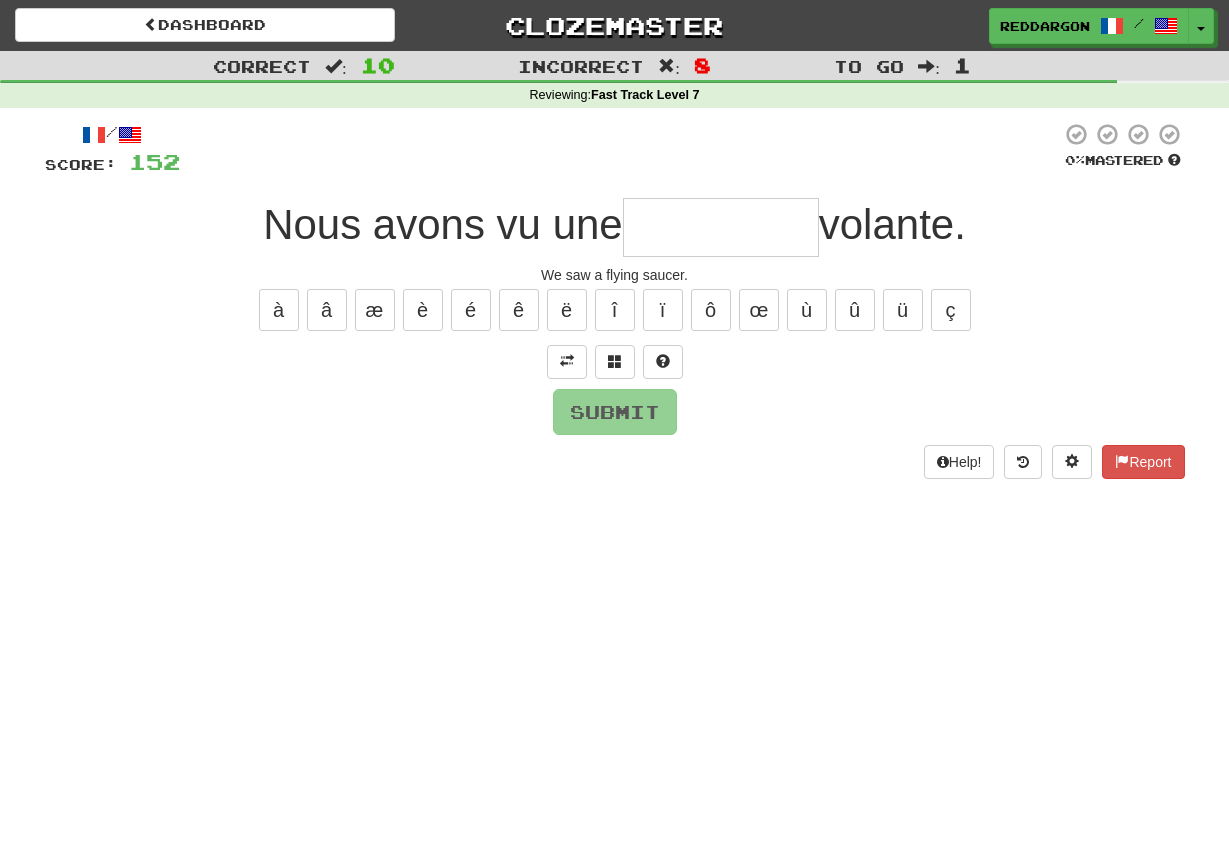 click at bounding box center [721, 227] 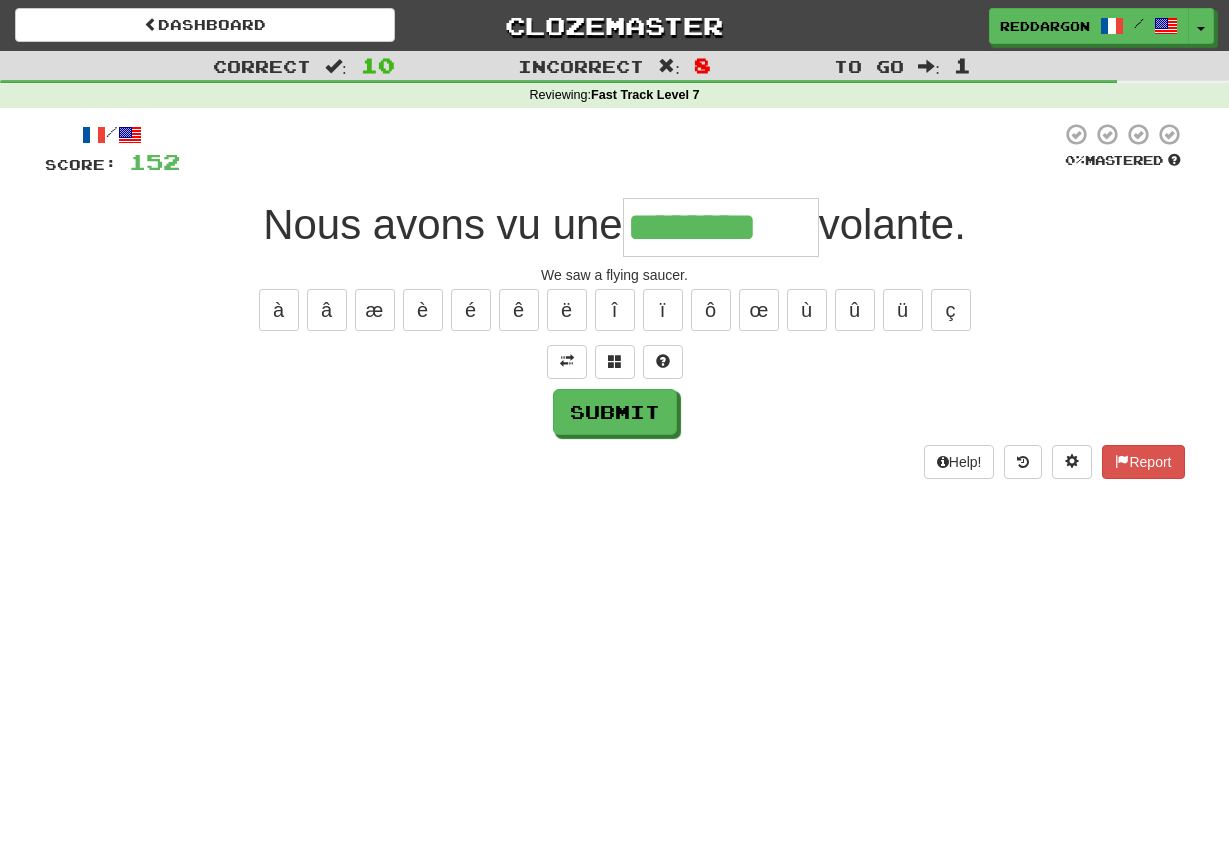 type on "********" 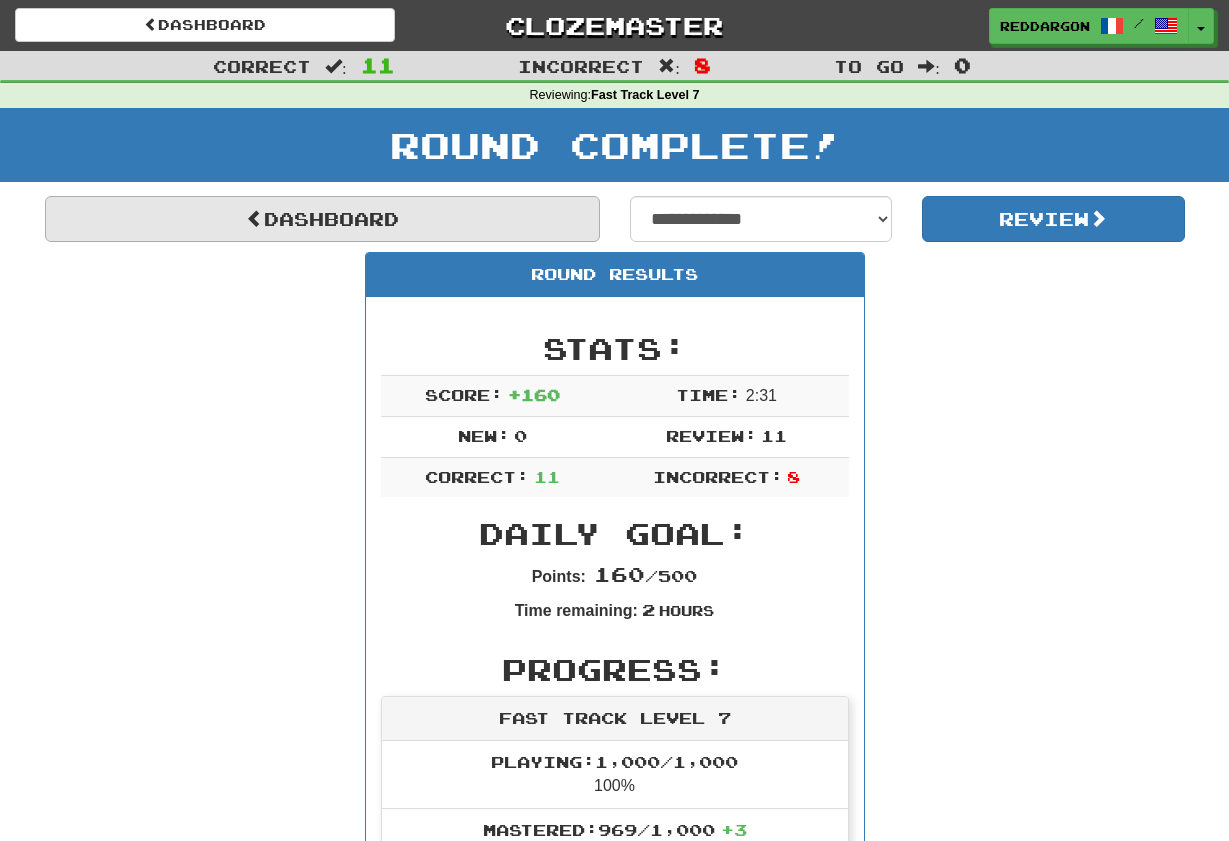 click on "Dashboard" at bounding box center (322, 219) 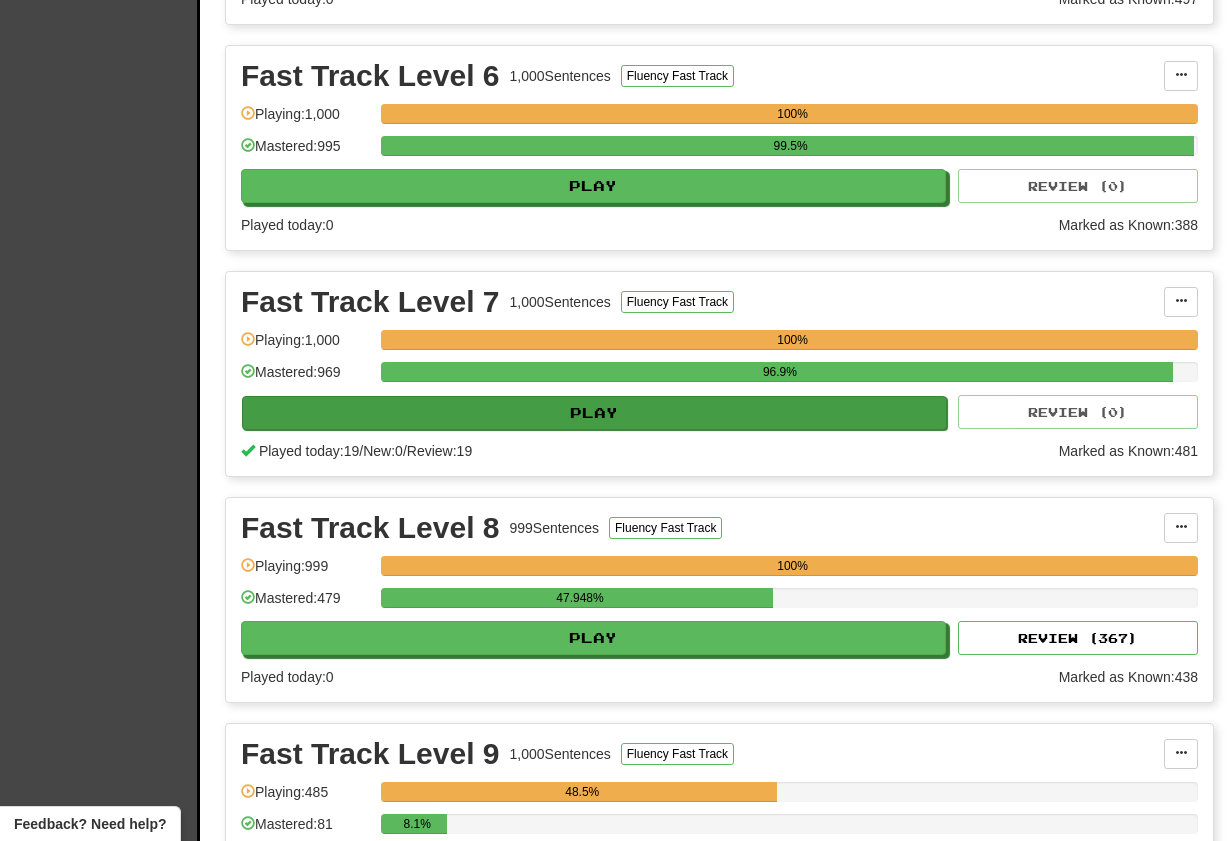 scroll, scrollTop: 1573, scrollLeft: 0, axis: vertical 